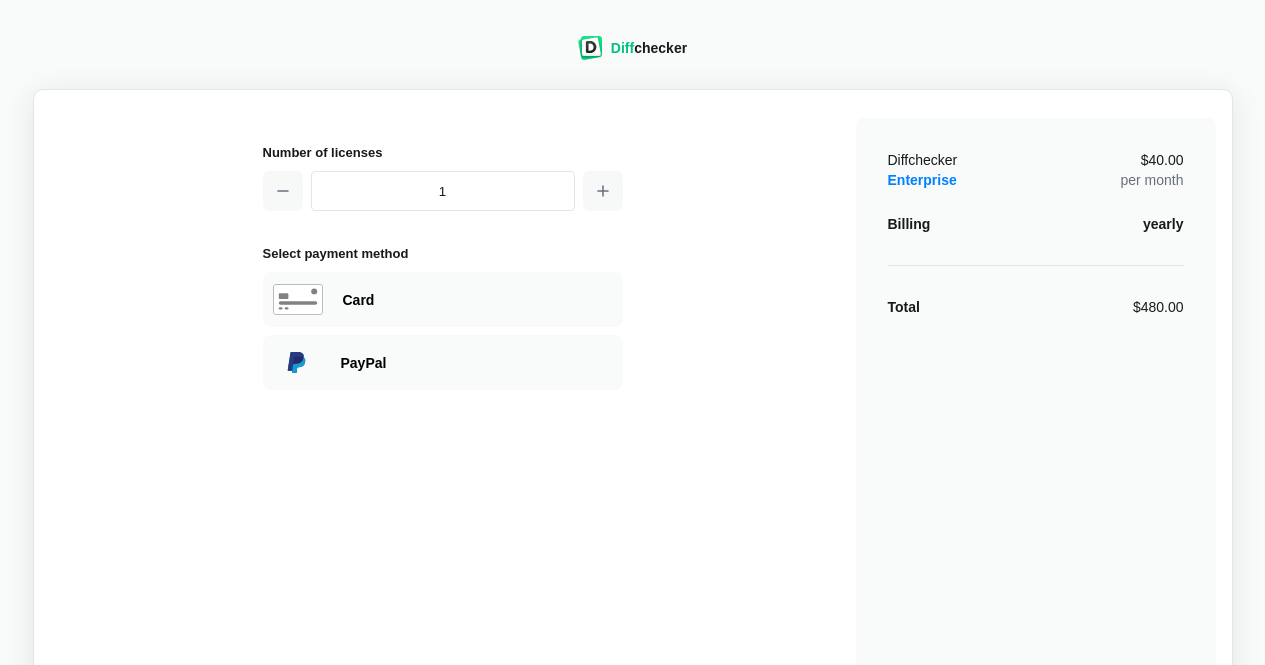 scroll, scrollTop: 112, scrollLeft: 0, axis: vertical 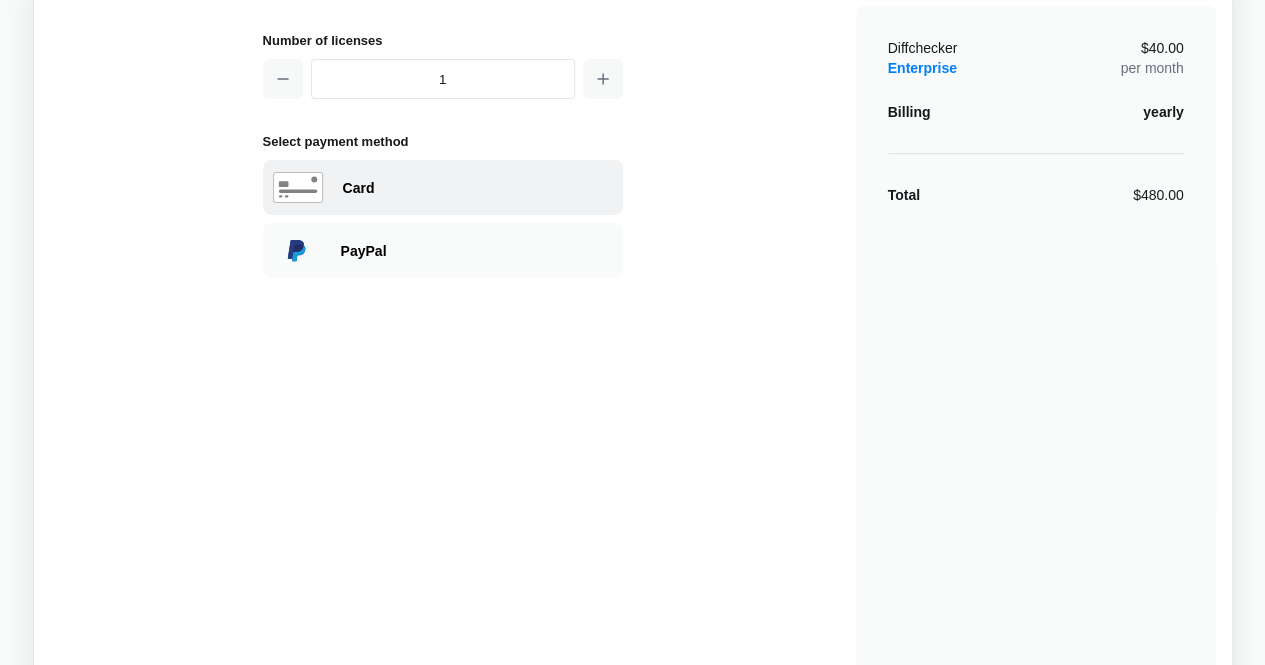 click on "Card" at bounding box center [478, 188] 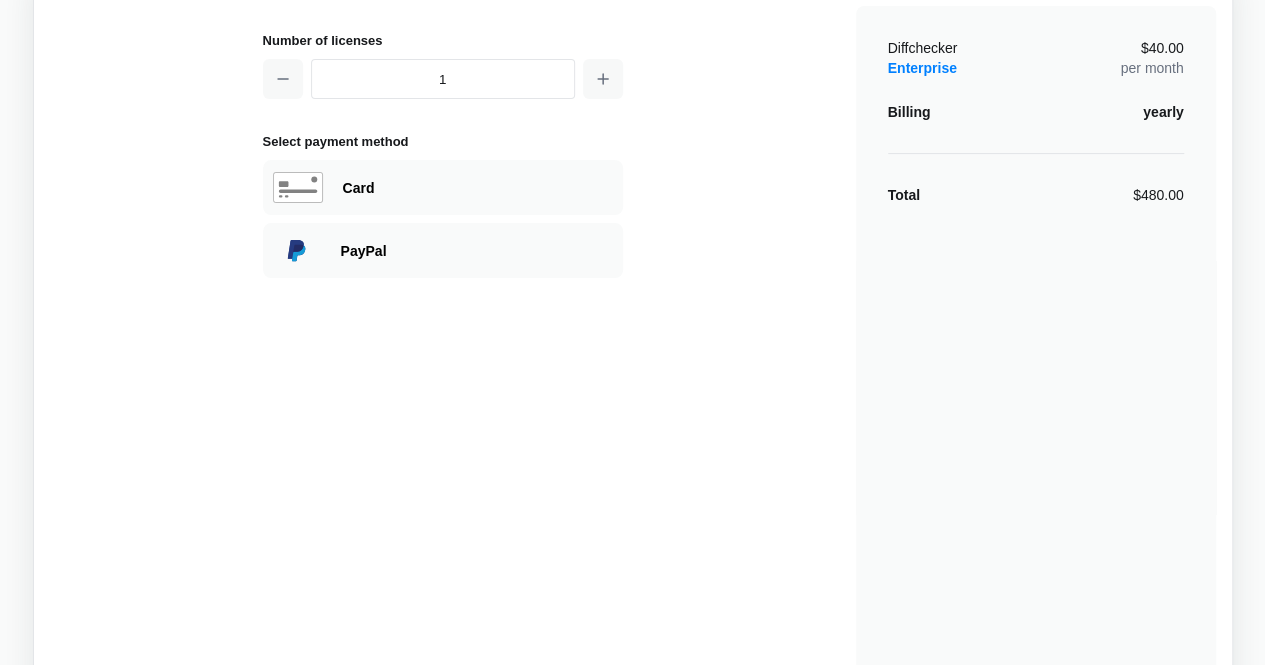 select on "[GEOGRAPHIC_DATA]" 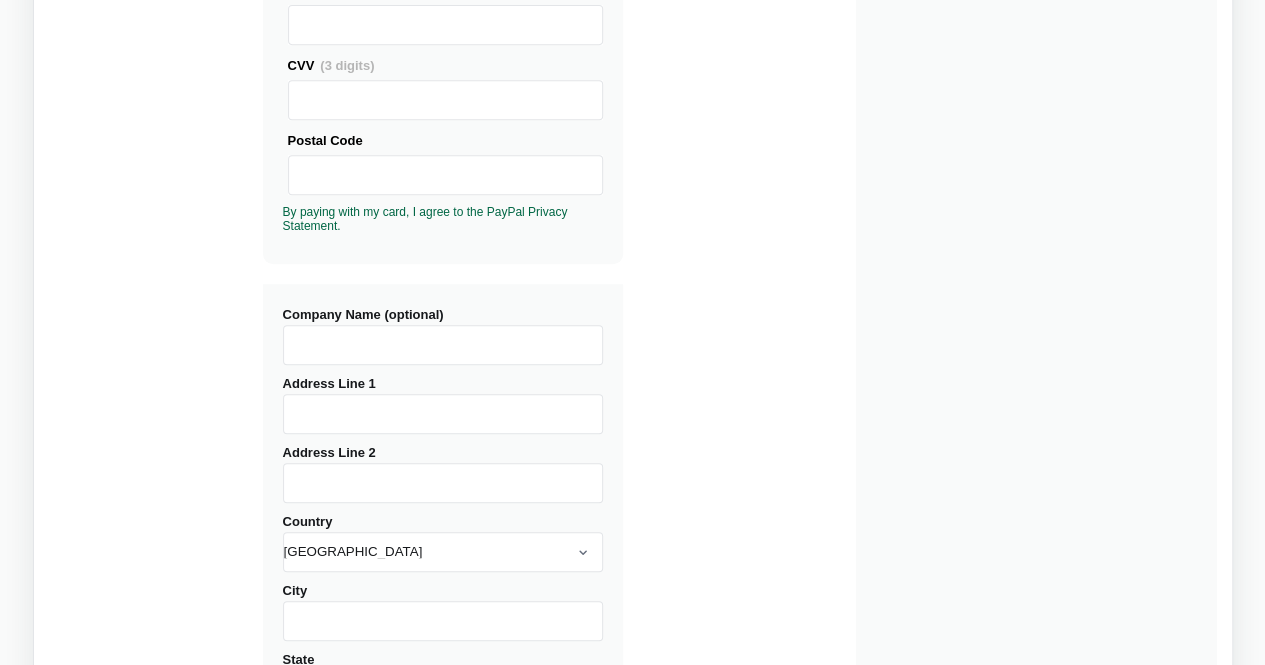 scroll, scrollTop: 0, scrollLeft: 0, axis: both 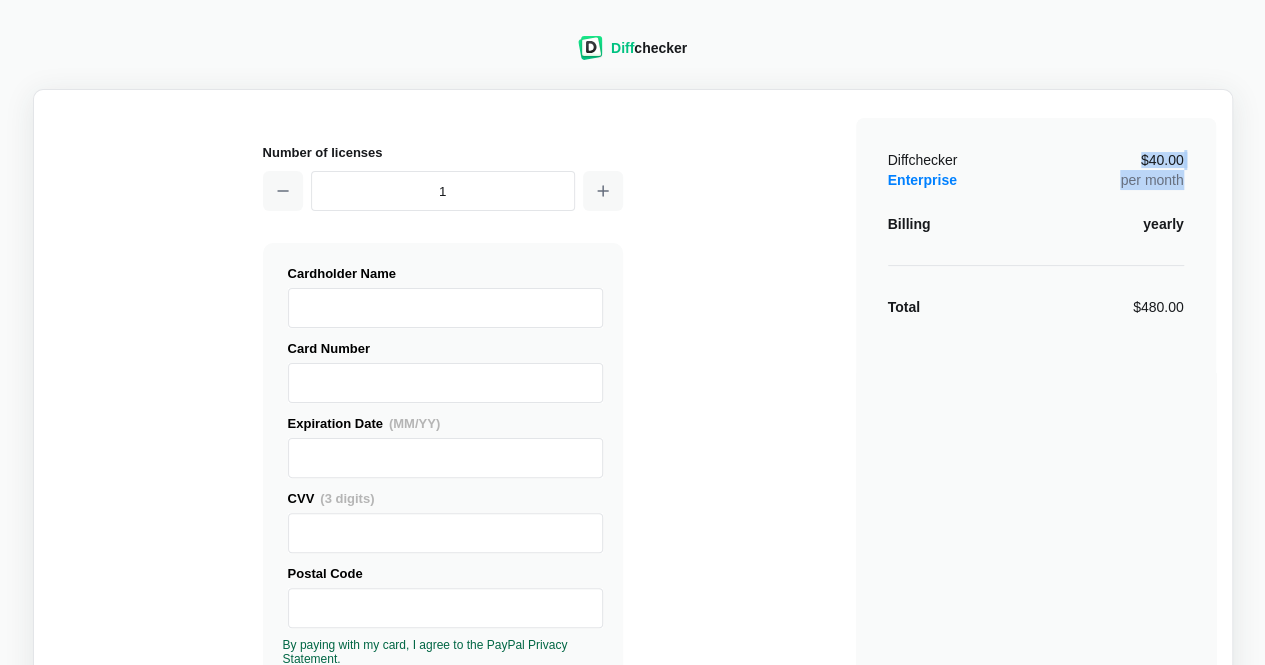 drag, startPoint x: 1109, startPoint y: 156, endPoint x: 1224, endPoint y: 303, distance: 186.63869 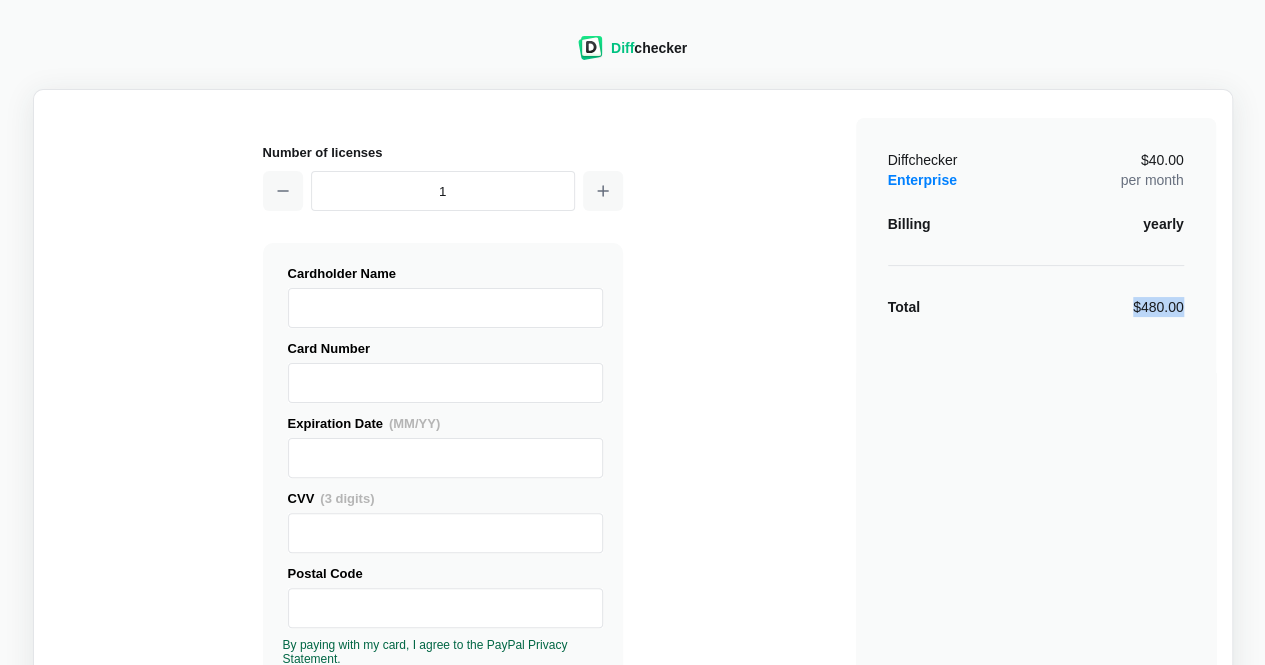 drag, startPoint x: 1205, startPoint y: 315, endPoint x: 1056, endPoint y: 303, distance: 149.48244 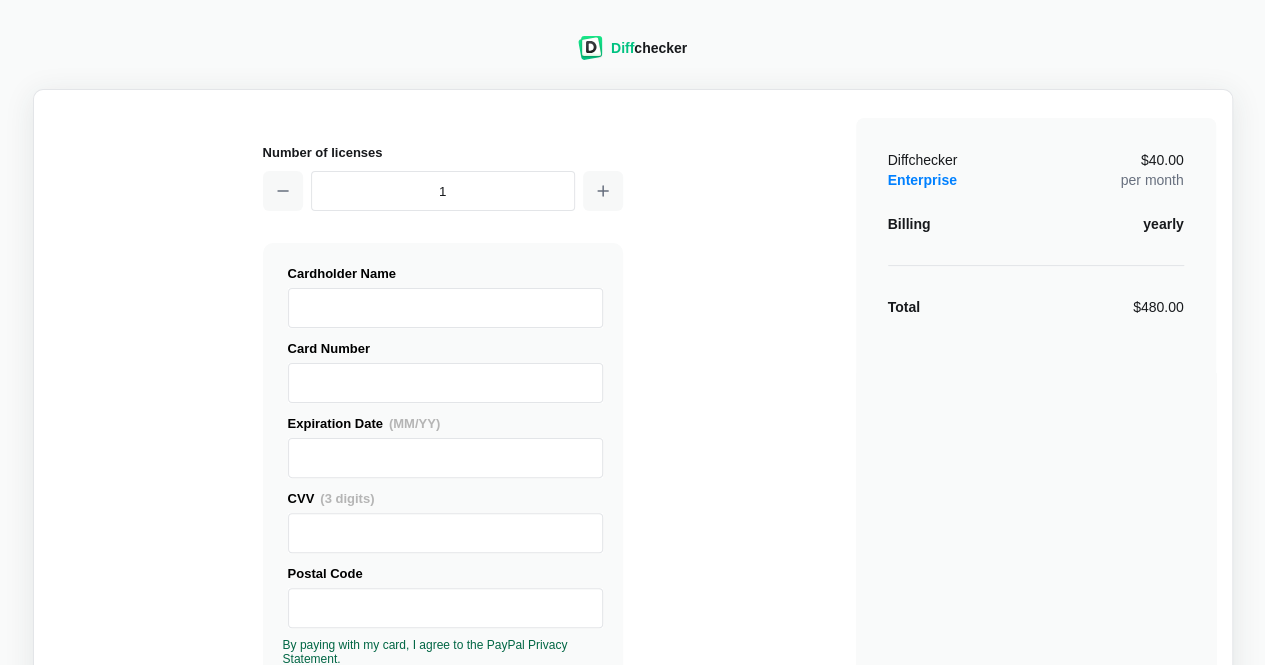 click on "Diffchecker   Enterprise $40.00 per month Billing yearly Total $480.00" at bounding box center [1036, 731] 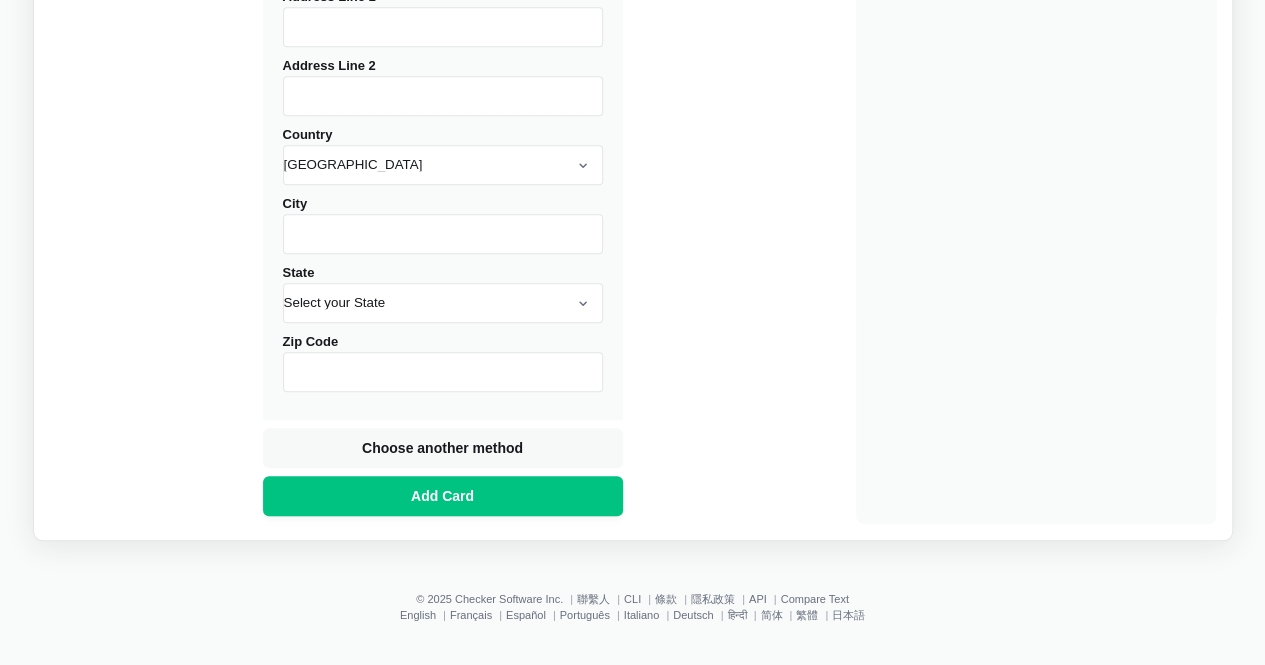 scroll, scrollTop: 122, scrollLeft: 0, axis: vertical 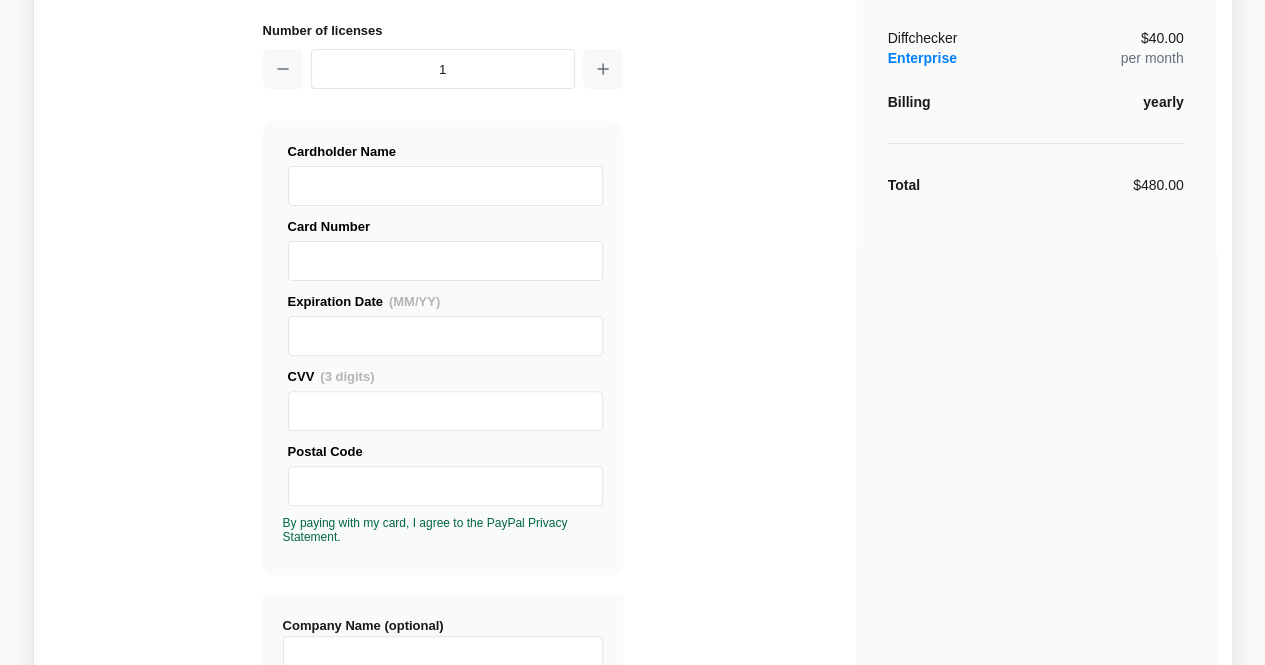 click on "Diffchecker   Enterprise $40.00 per month Billing yearly Total $480.00" at bounding box center [1036, 609] 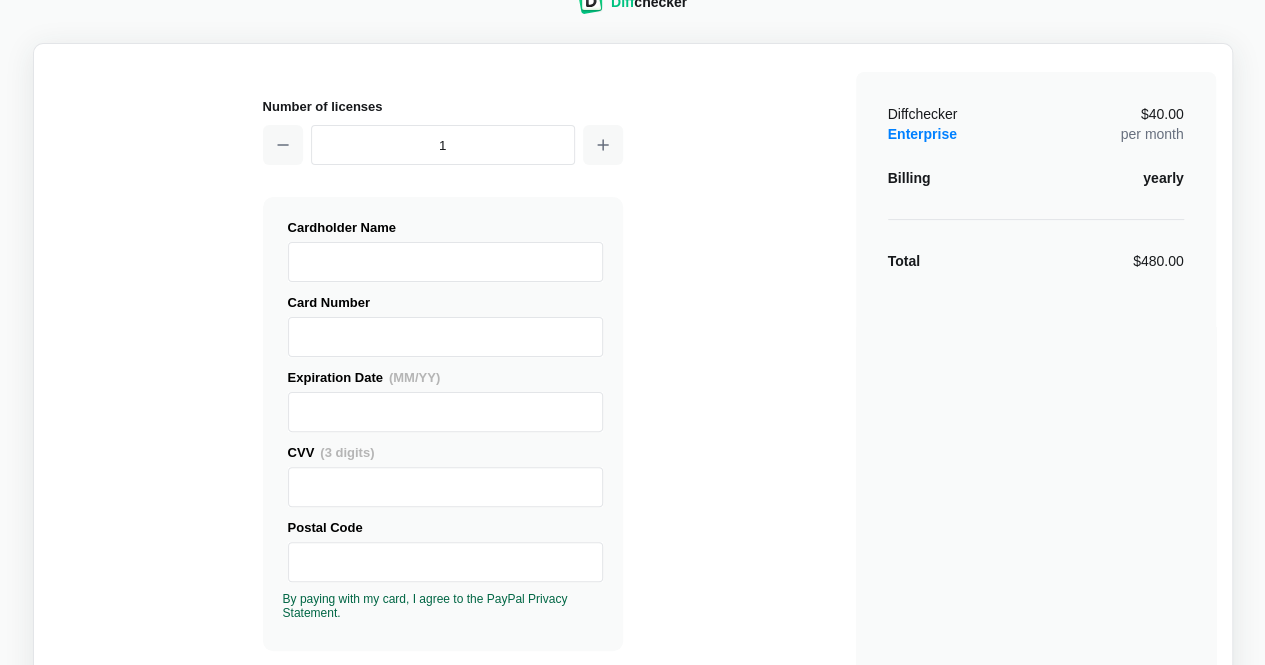 scroll, scrollTop: 0, scrollLeft: 0, axis: both 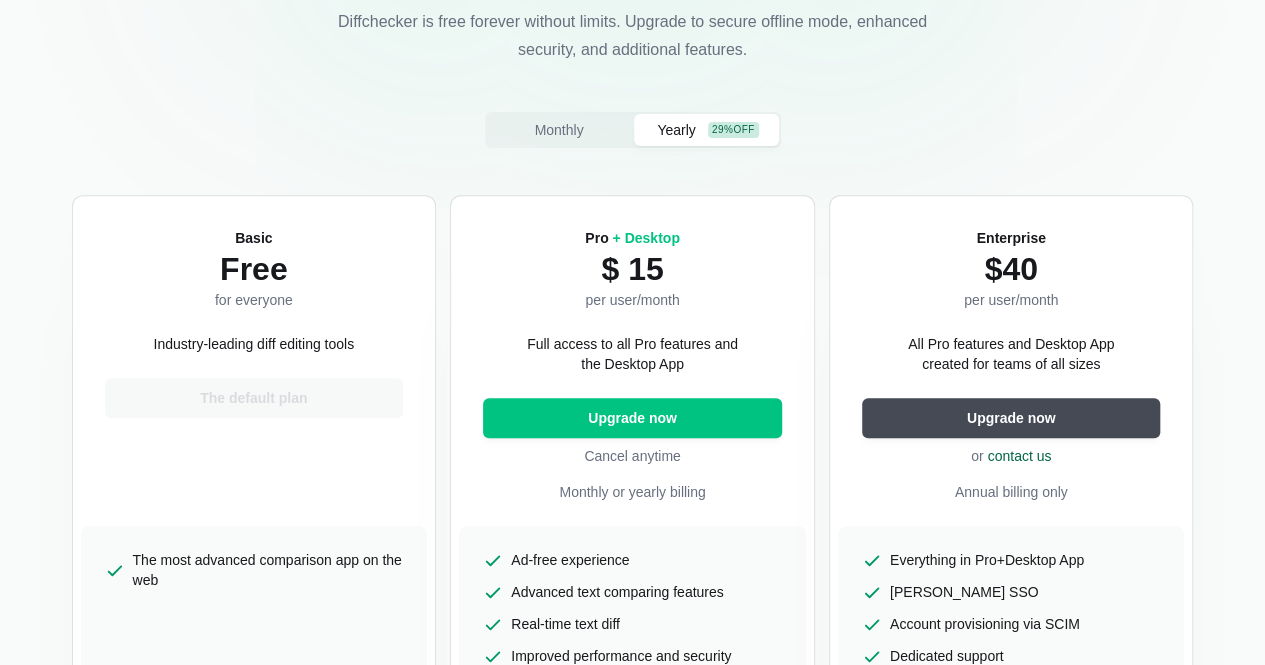 drag, startPoint x: 976, startPoint y: 247, endPoint x: 1047, endPoint y: 277, distance: 77.07788 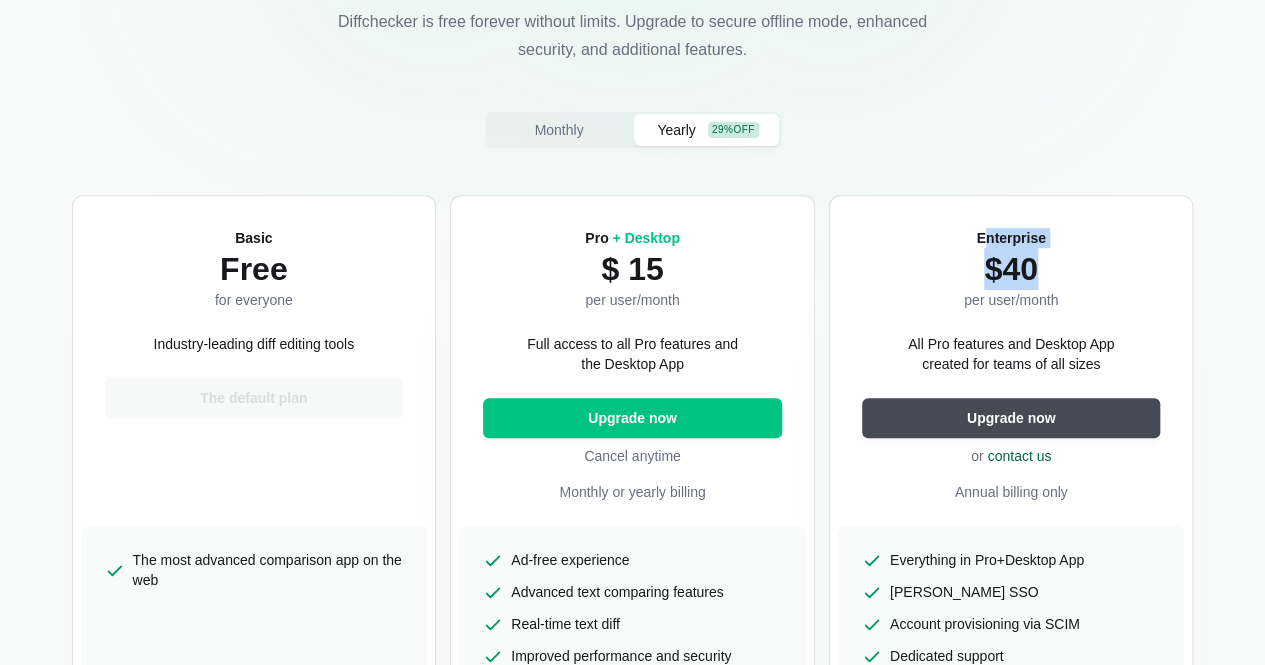 drag, startPoint x: 986, startPoint y: 231, endPoint x: 1038, endPoint y: 265, distance: 62.1289 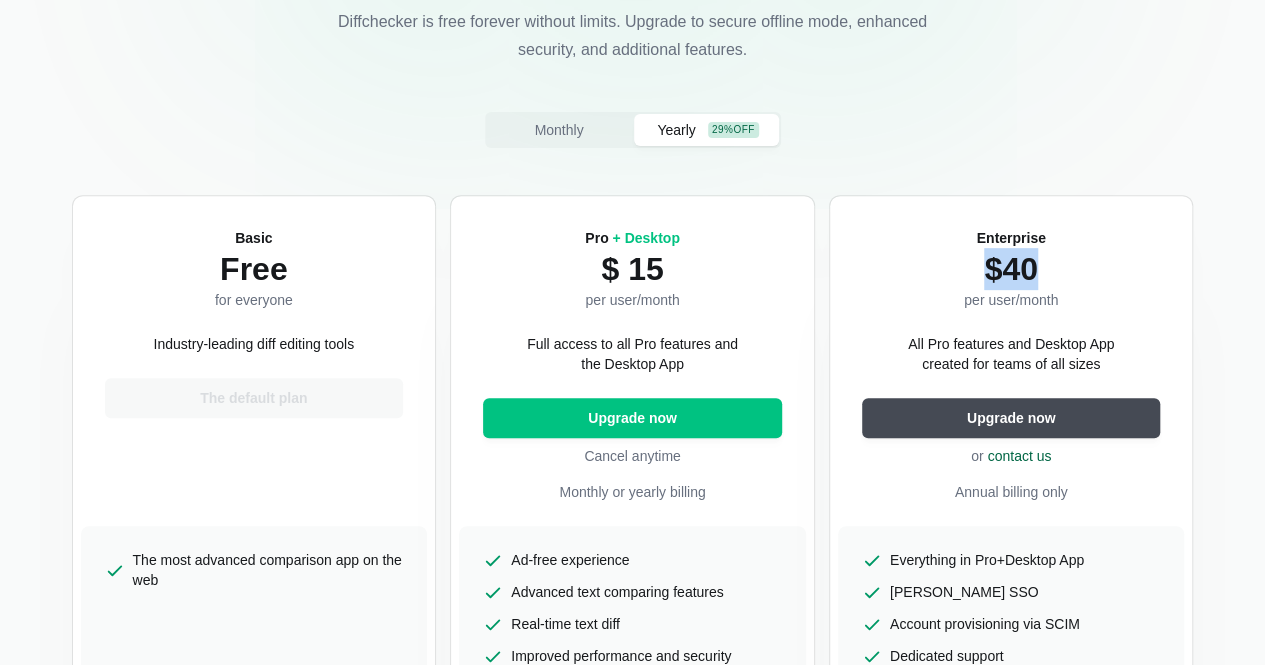 drag, startPoint x: 1035, startPoint y: 271, endPoint x: 939, endPoint y: 264, distance: 96.25487 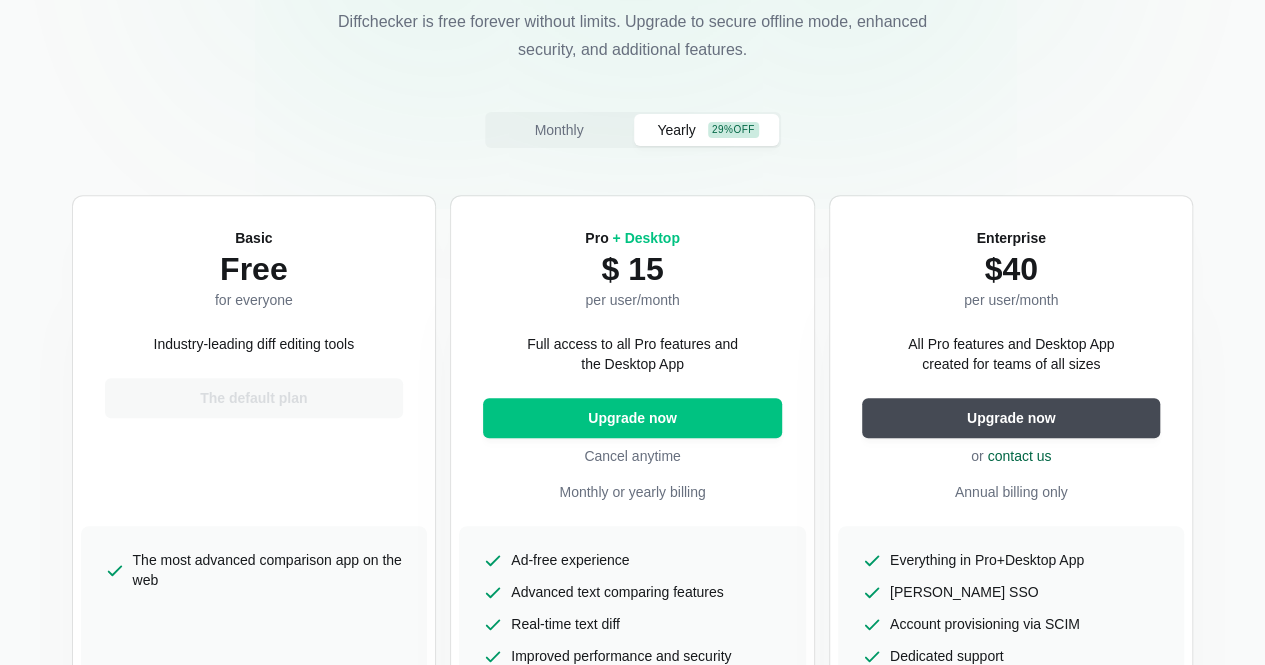 click on "per user/month" at bounding box center [1011, 300] 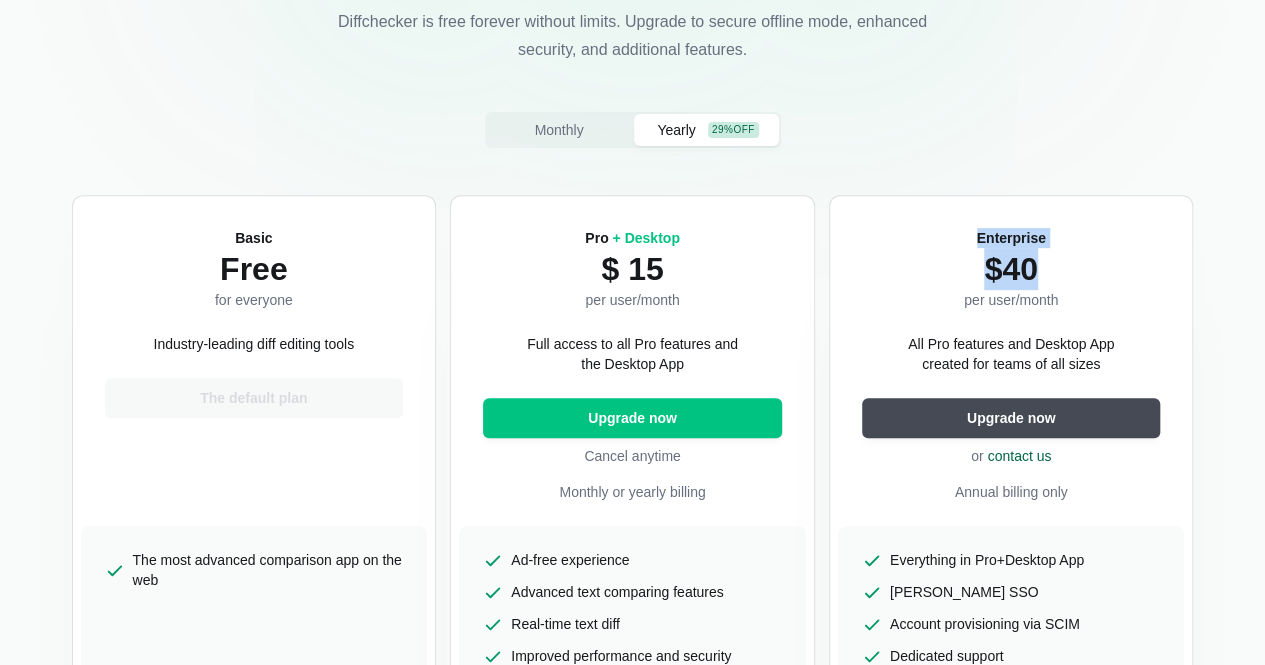 drag, startPoint x: 972, startPoint y: 231, endPoint x: 1063, endPoint y: 289, distance: 107.912 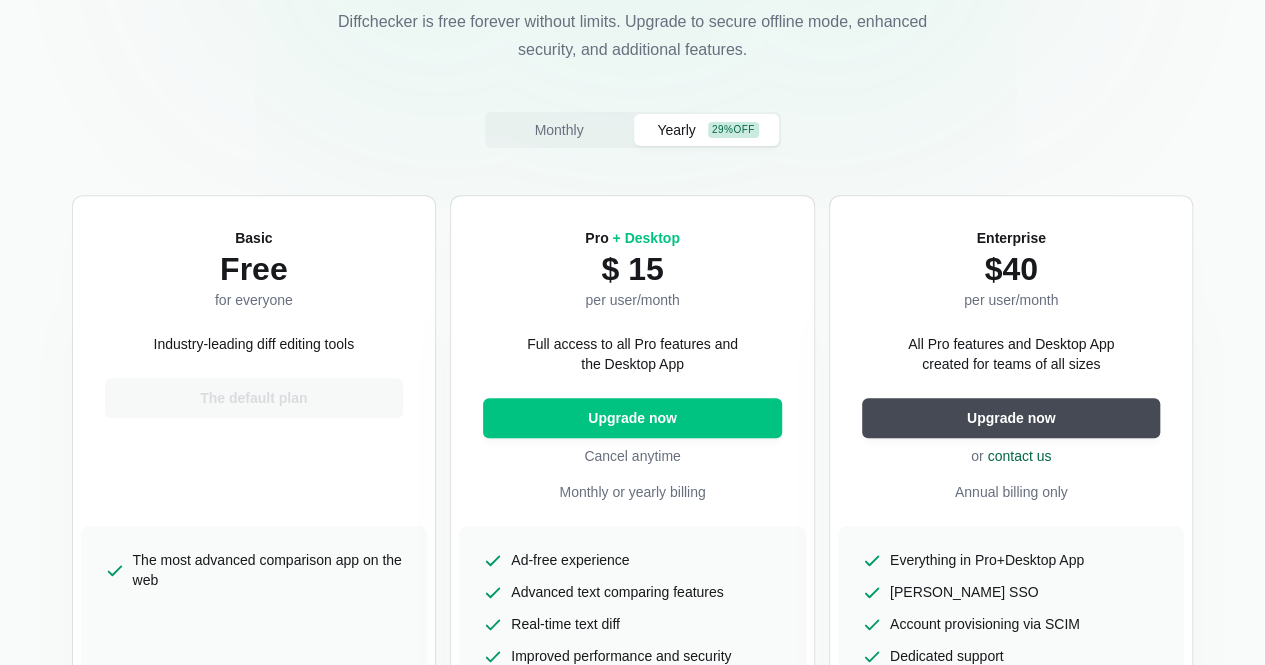 click on "Enterprise $40 per user/month All Pro features and Desktop App created for teams of all sizes Upgrade now or   contact us Annual billing only" at bounding box center [1011, 365] 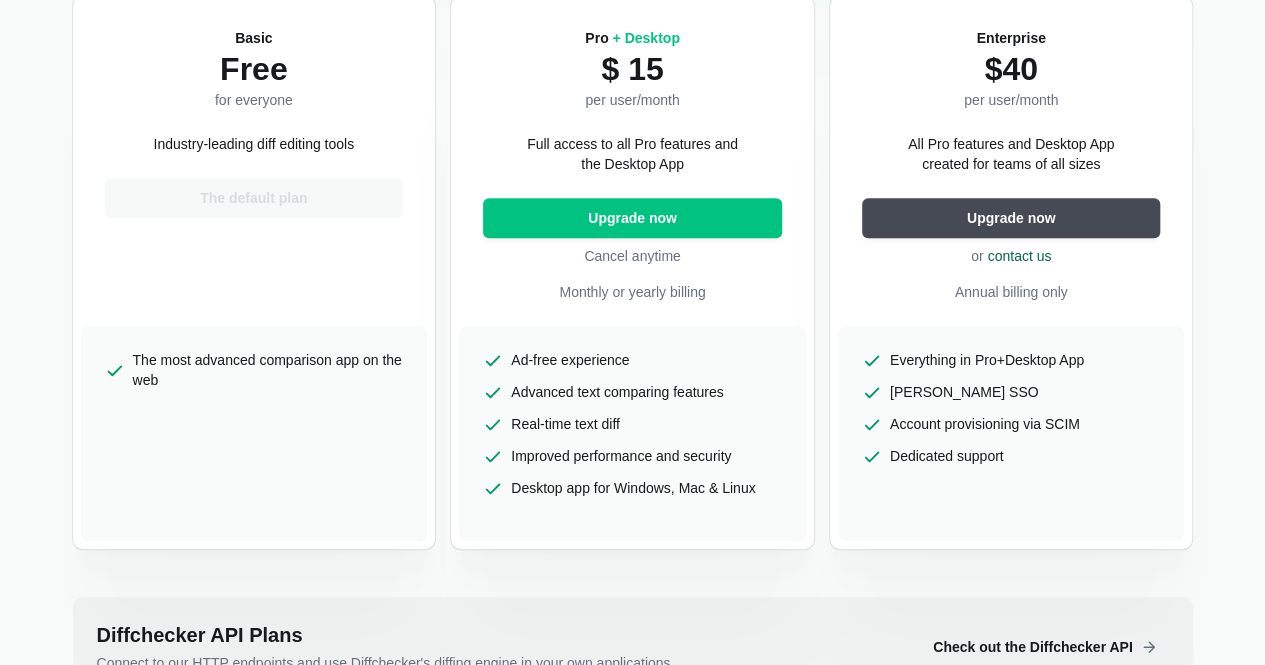 scroll, scrollTop: 500, scrollLeft: 0, axis: vertical 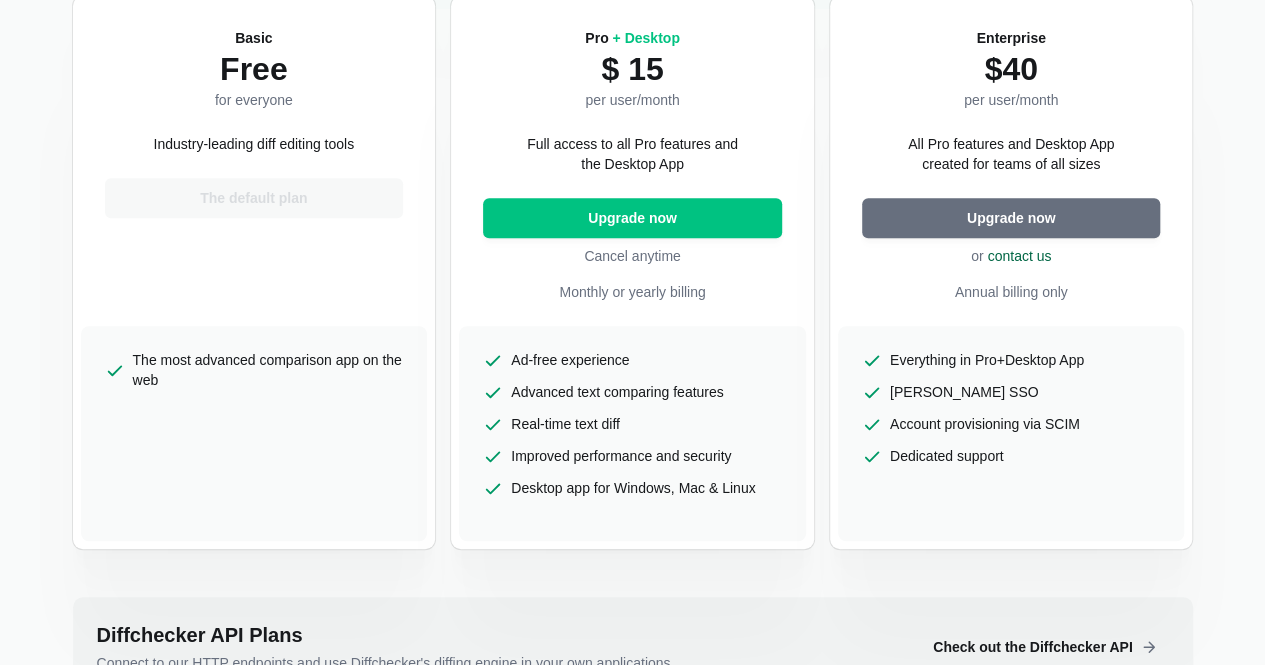 click on "Upgrade now" at bounding box center (1011, 218) 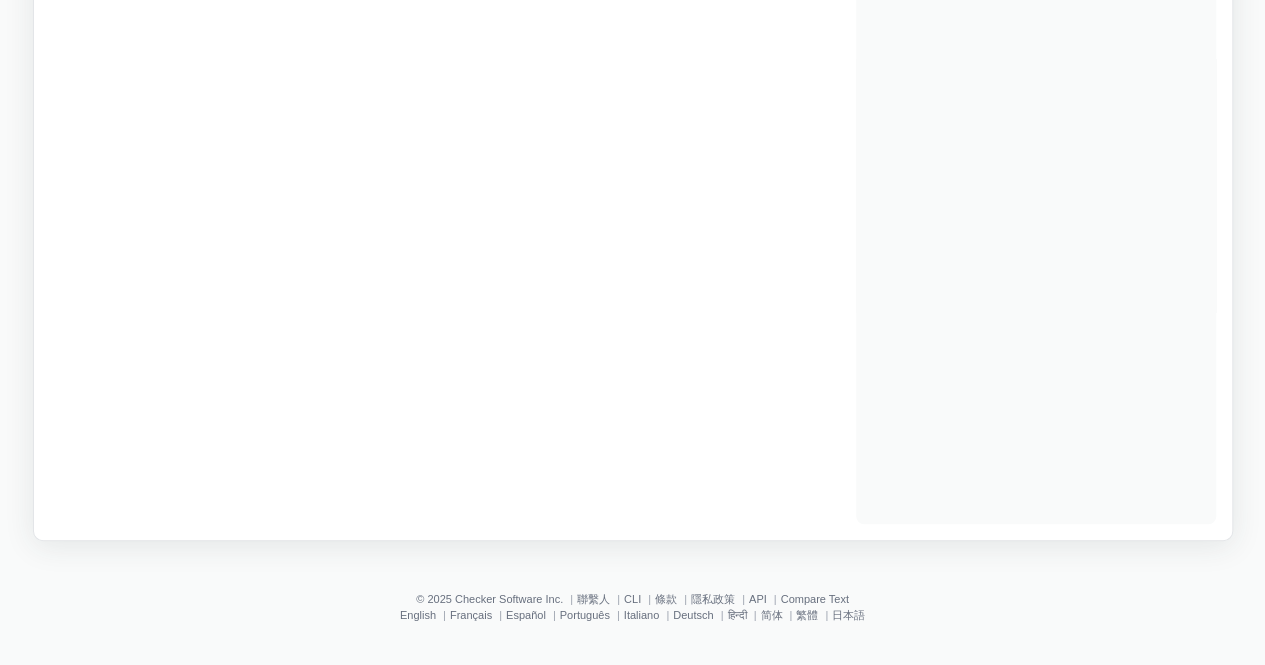scroll, scrollTop: 0, scrollLeft: 0, axis: both 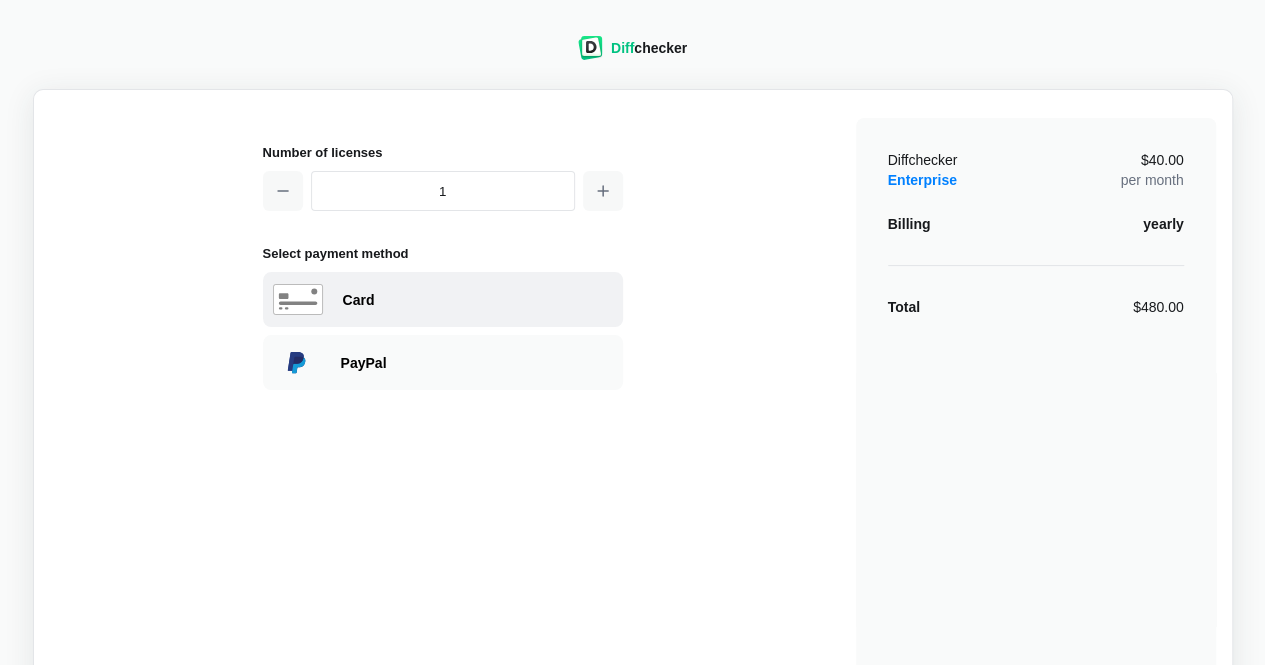 click on "Card" at bounding box center [478, 300] 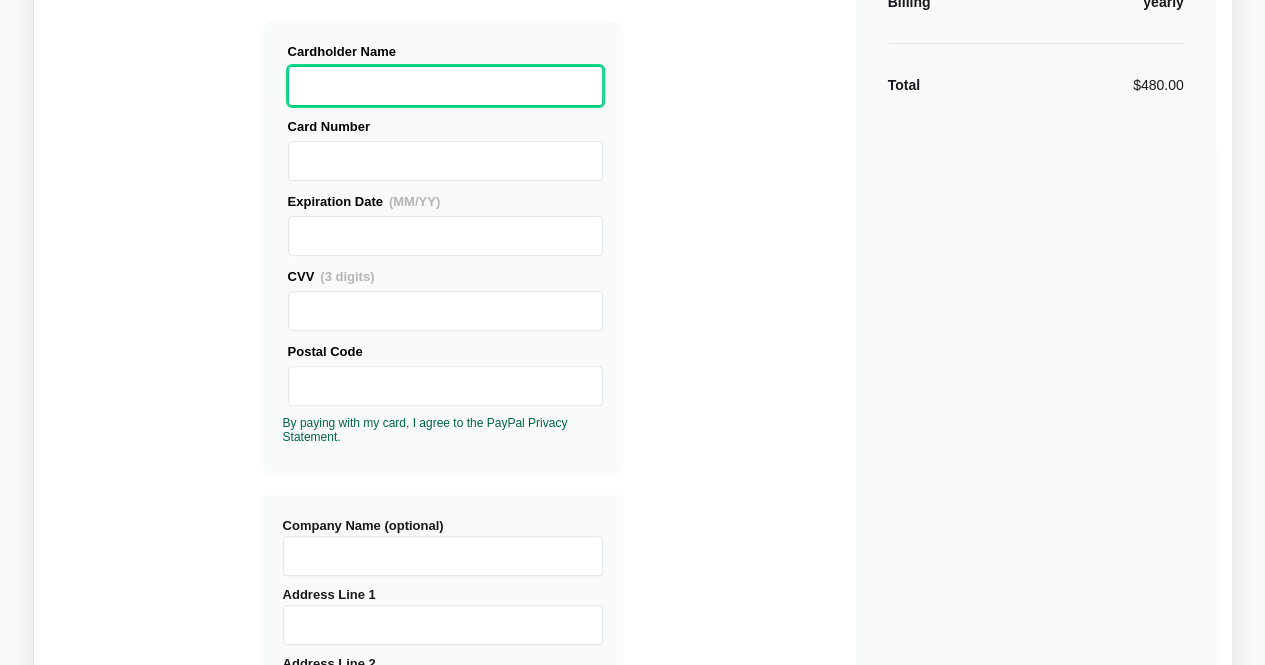 scroll, scrollTop: 0, scrollLeft: 0, axis: both 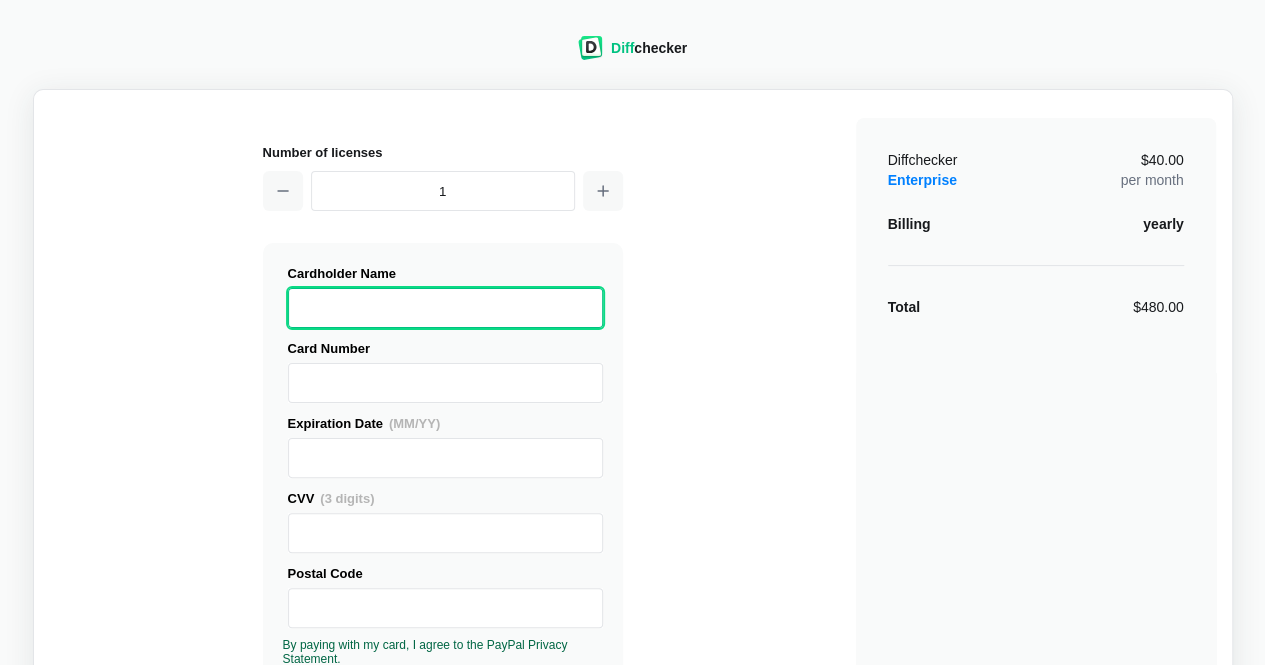 click on "Number of licenses 1
Visa
MasterCard
Union Pay
American Express
JCB
Discover
Diners Club
Maestro
Elo
Hiper
Hipercard
PayPal Logo
PayPal Credit Logo
Generic Card
X" at bounding box center [633, 725] 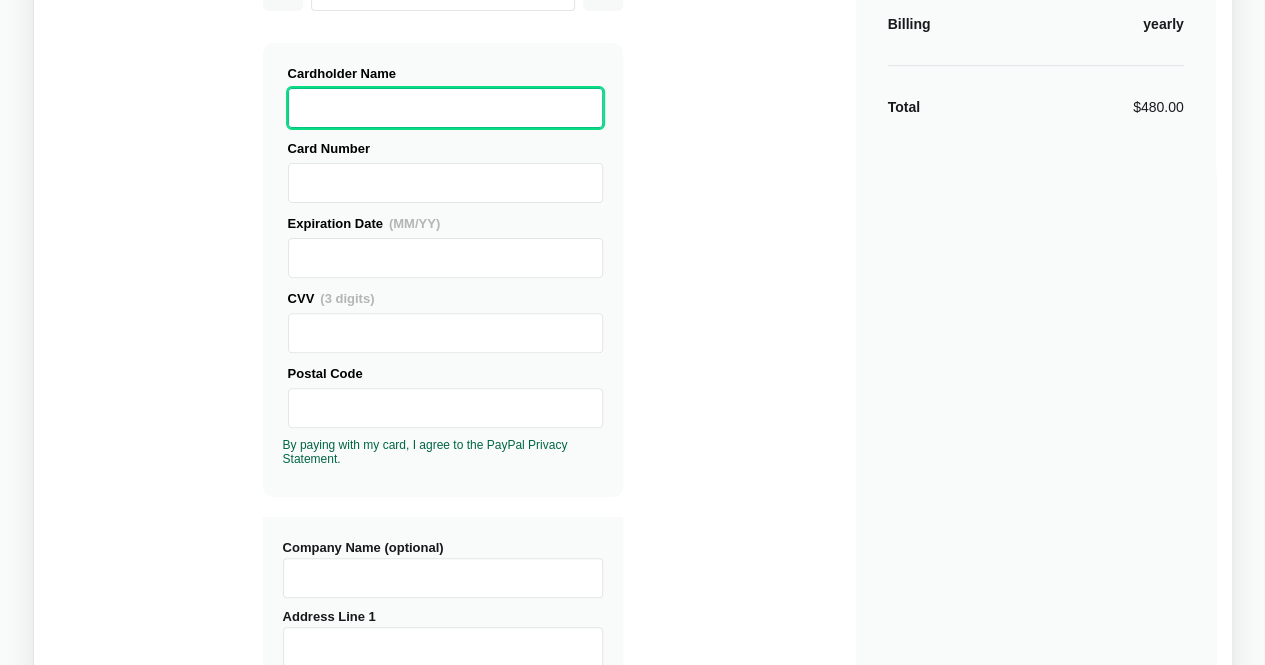 scroll, scrollTop: 500, scrollLeft: 0, axis: vertical 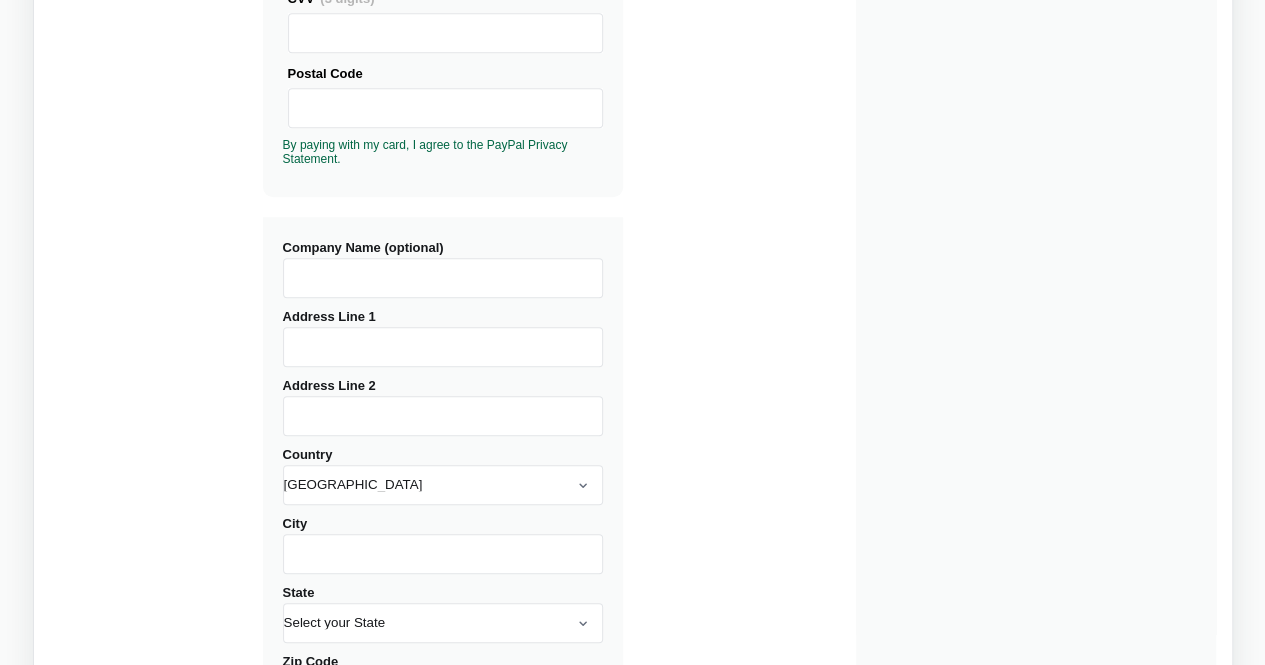 click on "Company Name (optional)" at bounding box center (443, 278) 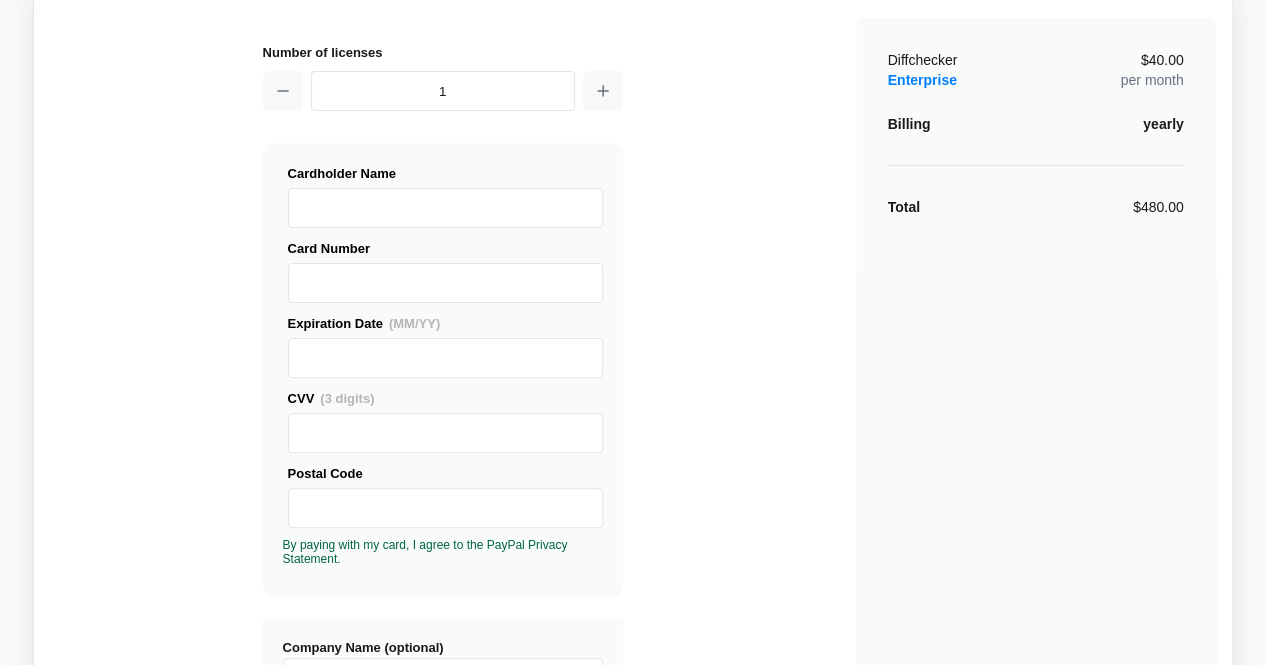 scroll, scrollTop: 500, scrollLeft: 0, axis: vertical 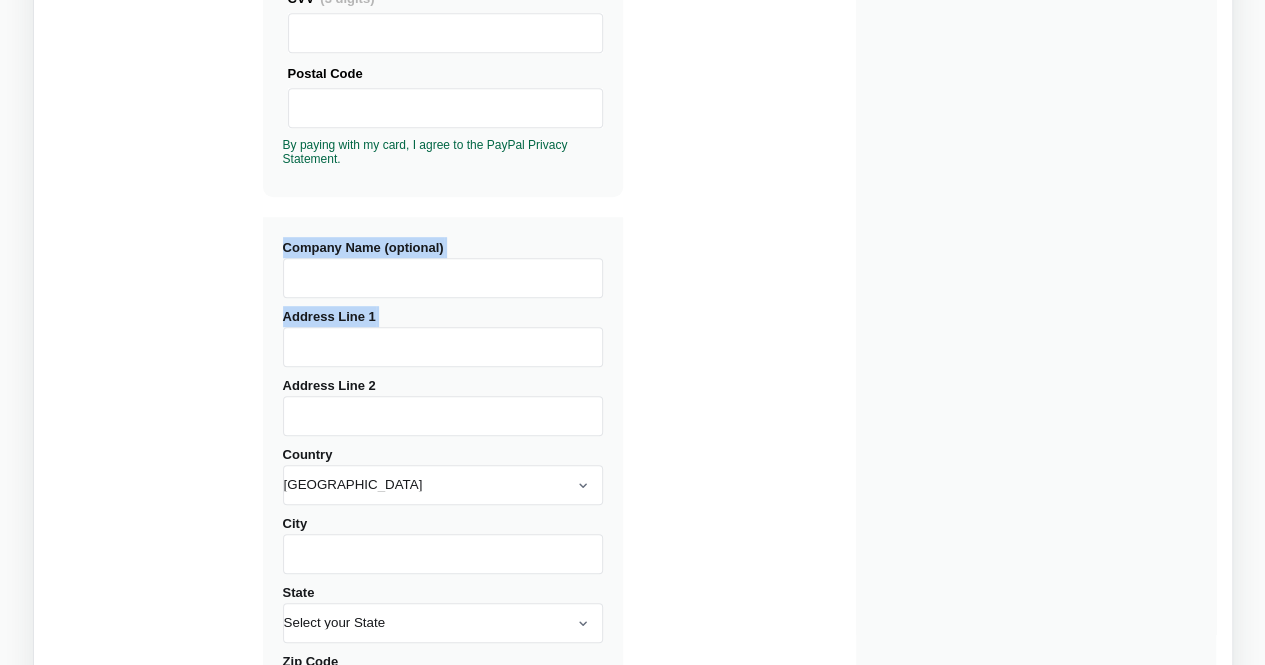 drag, startPoint x: 276, startPoint y: 236, endPoint x: 644, endPoint y: 335, distance: 381.08398 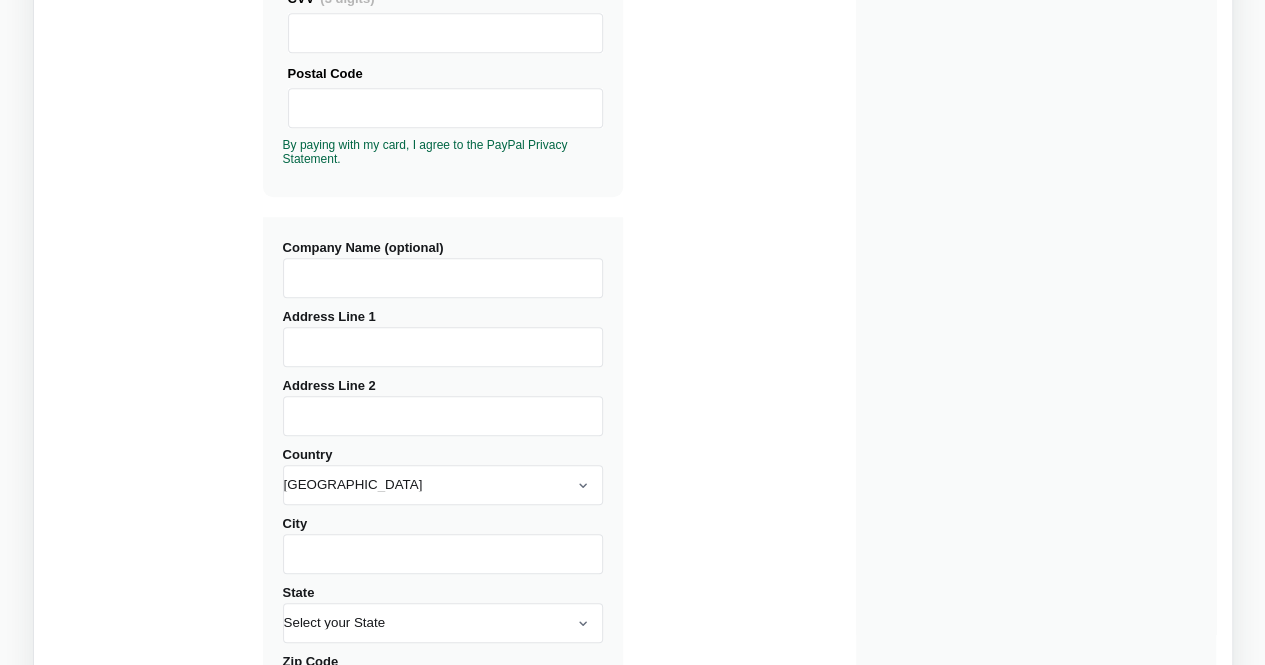 click on "Number of licenses 1
Visa
MasterCard
Union Pay
American Express
JCB
Discover
Diners Club
Maestro
Elo
Hiper
Hipercard
PayPal Logo
PayPal Credit Logo
Generic Card
X" at bounding box center (633, 225) 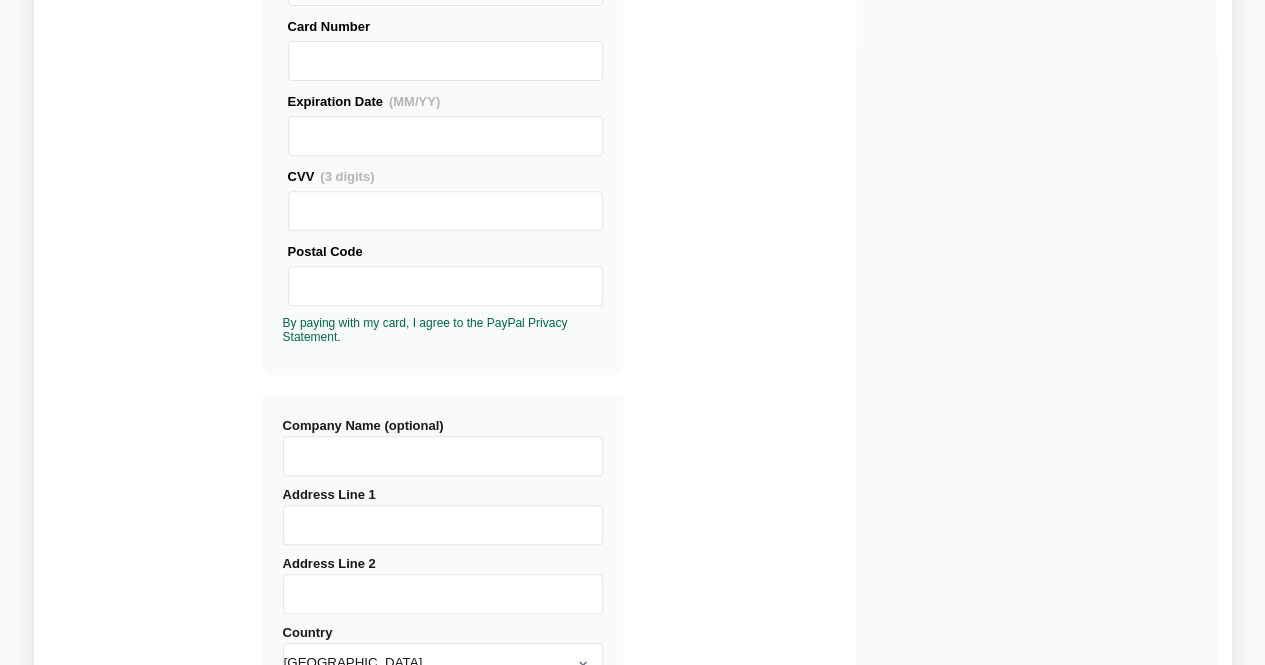 scroll, scrollTop: 522, scrollLeft: 0, axis: vertical 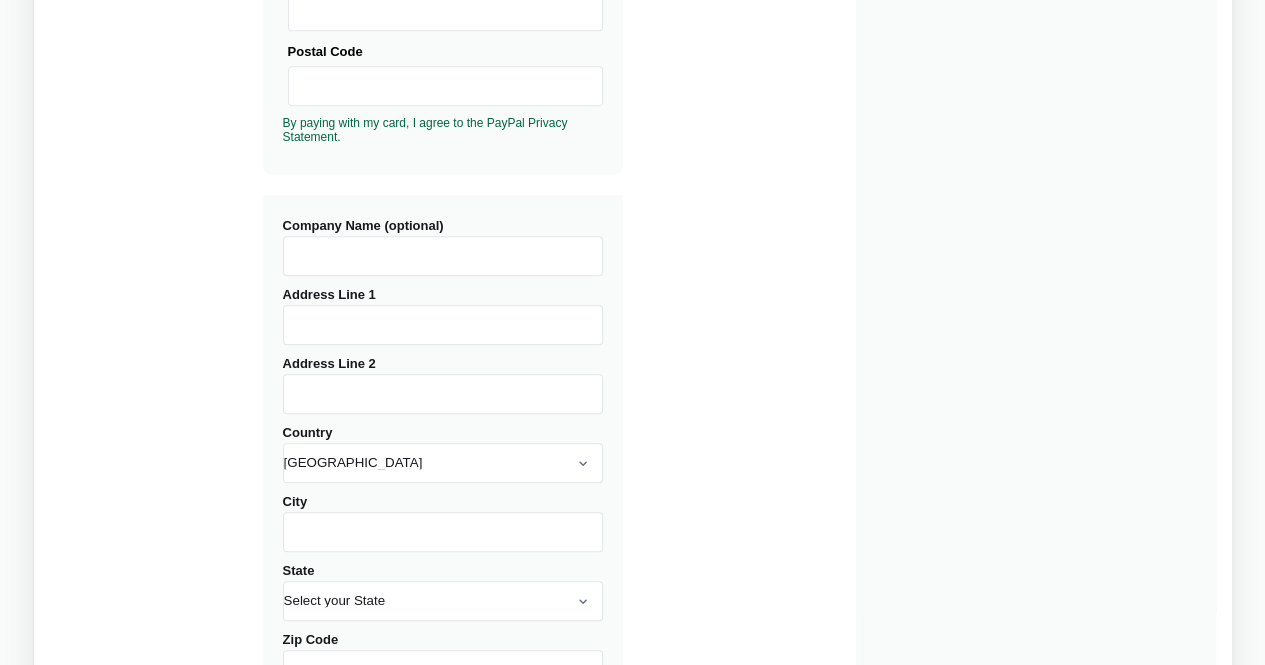 drag, startPoint x: 374, startPoint y: 239, endPoint x: 373, endPoint y: 251, distance: 12.0415945 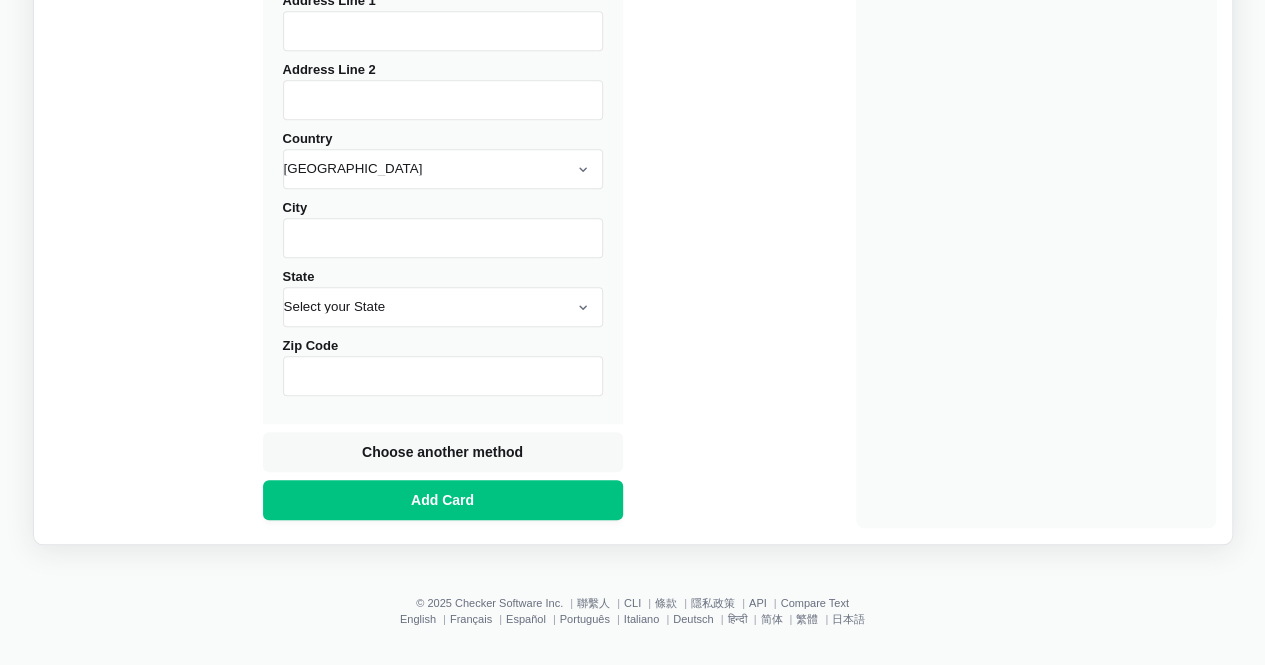 scroll, scrollTop: 622, scrollLeft: 0, axis: vertical 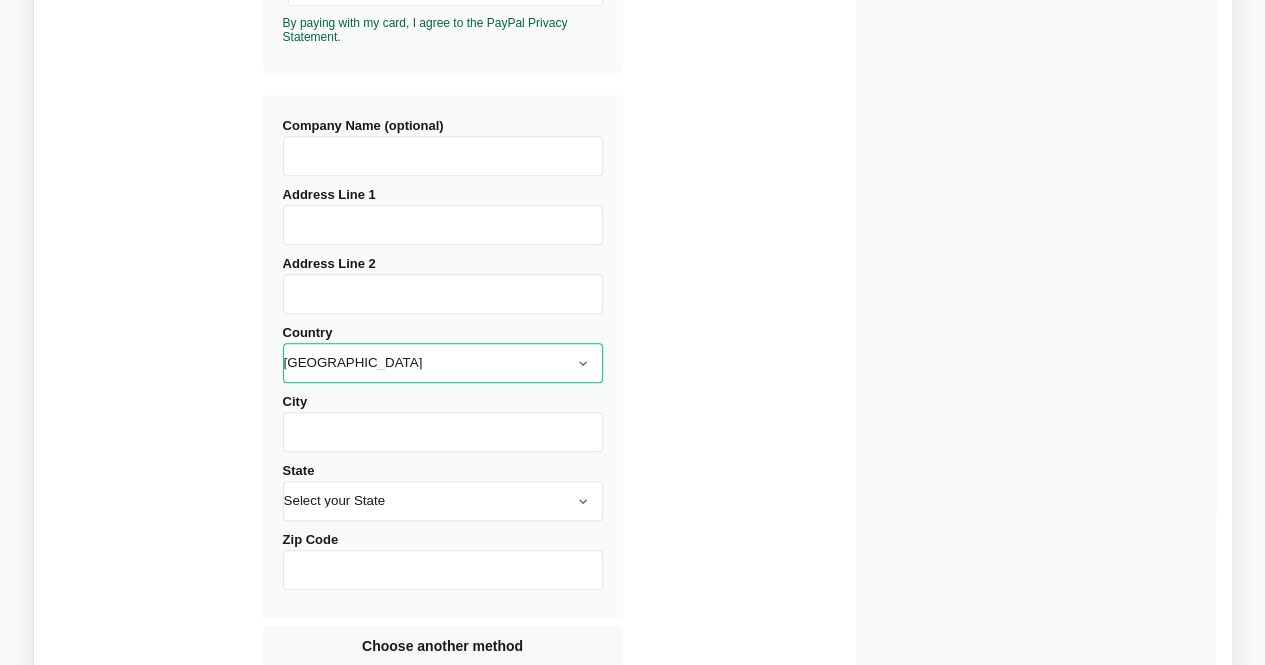 click on "[GEOGRAPHIC_DATA] [GEOGRAPHIC_DATA] [GEOGRAPHIC_DATA] [GEOGRAPHIC_DATA] [US_STATE] [GEOGRAPHIC_DATA] [GEOGRAPHIC_DATA] [GEOGRAPHIC_DATA] [GEOGRAPHIC_DATA] [GEOGRAPHIC_DATA] [GEOGRAPHIC_DATA] [GEOGRAPHIC_DATA] [GEOGRAPHIC_DATA] [GEOGRAPHIC_DATA] [GEOGRAPHIC_DATA] [GEOGRAPHIC_DATA] [GEOGRAPHIC_DATA] [GEOGRAPHIC_DATA] [GEOGRAPHIC_DATA] [GEOGRAPHIC_DATA] [GEOGRAPHIC_DATA] [GEOGRAPHIC_DATA] [GEOGRAPHIC_DATA] [GEOGRAPHIC_DATA] [GEOGRAPHIC_DATA] [GEOGRAPHIC_DATA] [GEOGRAPHIC_DATA] [GEOGRAPHIC_DATA], [GEOGRAPHIC_DATA] [GEOGRAPHIC_DATA] [GEOGRAPHIC_DATA] [GEOGRAPHIC_DATA] [GEOGRAPHIC_DATA] [GEOGRAPHIC_DATA] [GEOGRAPHIC_DATA] [GEOGRAPHIC_DATA] [GEOGRAPHIC_DATA] [GEOGRAPHIC_DATA] [GEOGRAPHIC_DATA] [GEOGRAPHIC_DATA] [GEOGRAPHIC_DATA] [GEOGRAPHIC_DATA] [GEOGRAPHIC_DATA] [GEOGRAPHIC_DATA] [GEOGRAPHIC_DATA] [GEOGRAPHIC_DATA] [GEOGRAPHIC_DATA] [GEOGRAPHIC_DATA] [GEOGRAPHIC_DATA] [GEOGRAPHIC_DATA] [GEOGRAPHIC_DATA] [GEOGRAPHIC_DATA] ([GEOGRAPHIC_DATA]) [GEOGRAPHIC_DATA] ([GEOGRAPHIC_DATA]) [GEOGRAPHIC_DATA] [GEOGRAPHIC_DATA] [GEOGRAPHIC_DATA] [GEOGRAPHIC_DATA] [GEOGRAPHIC_DATA] [GEOGRAPHIC_DATA] [GEOGRAPHIC_DATA] [GEOGRAPHIC_DATA] [GEOGRAPHIC_DATA] [GEOGRAPHIC_DATA] [GEOGRAPHIC_DATA] [GEOGRAPHIC_DATA] [GEOGRAPHIC_DATA] [GEOGRAPHIC_DATA] [GEOGRAPHIC_DATA] [GEOGRAPHIC_DATA] [GEOGRAPHIC_DATA] [GEOGRAPHIC_DATA] [GEOGRAPHIC_DATA] [GEOGRAPHIC_DATA] [GEOGRAPHIC_DATA] [GEOGRAPHIC_DATA] [GEOGRAPHIC_DATA] [GEOGRAPHIC_DATA] [GEOGRAPHIC_DATA] [GEOGRAPHIC_DATA] [GEOGRAPHIC_DATA] [GEOGRAPHIC_DATA] [GEOGRAPHIC_DATA] [US_STATE] [GEOGRAPHIC_DATA] [GEOGRAPHIC_DATA] [GEOGRAPHIC_DATA] [GEOGRAPHIC_DATA] [GEOGRAPHIC_DATA] [GEOGRAPHIC_DATA] [GEOGRAPHIC_DATA] [US_STATE] [GEOGRAPHIC_DATA] [GEOGRAPHIC_DATA] [GEOGRAPHIC_DATA] [GEOGRAPHIC_DATA] [GEOGRAPHIC_DATA]" at bounding box center (443, 363) 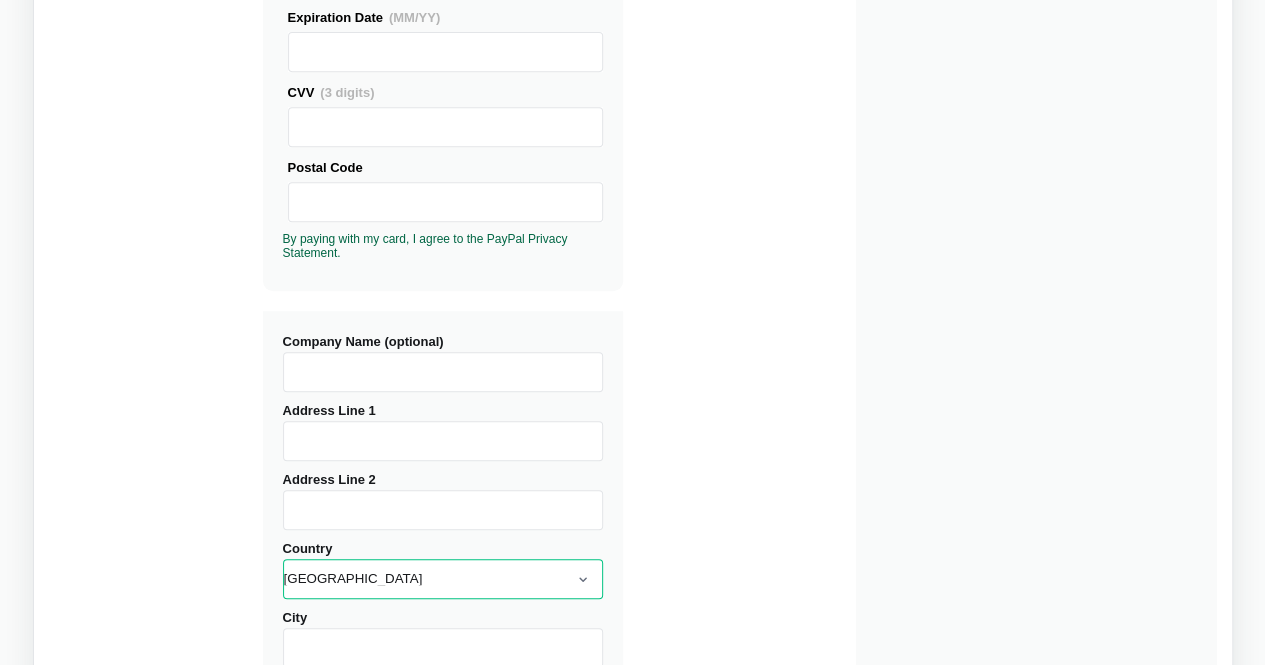 scroll, scrollTop: 522, scrollLeft: 0, axis: vertical 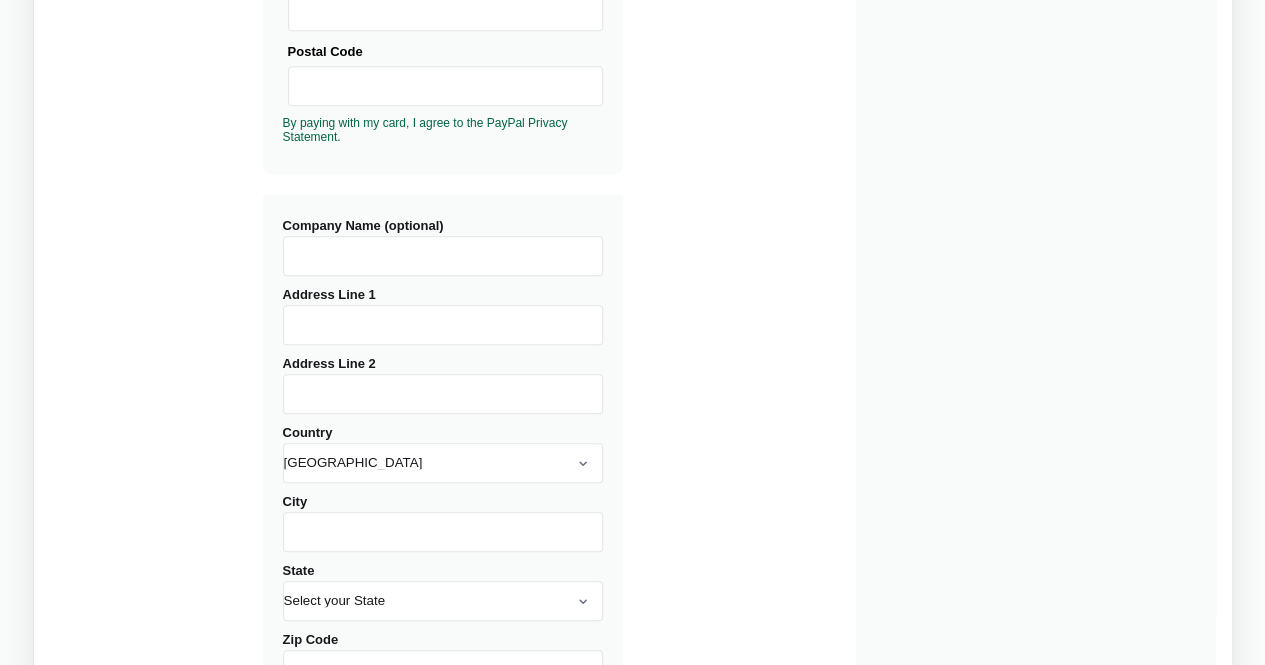 click on "Number of licenses 1
Visa
MasterCard
Union Pay
American Express
JCB
Discover
Diners Club
Maestro
Elo
Hiper
Hipercard
PayPal Logo
PayPal Credit Logo
Generic Card
X" at bounding box center (633, 203) 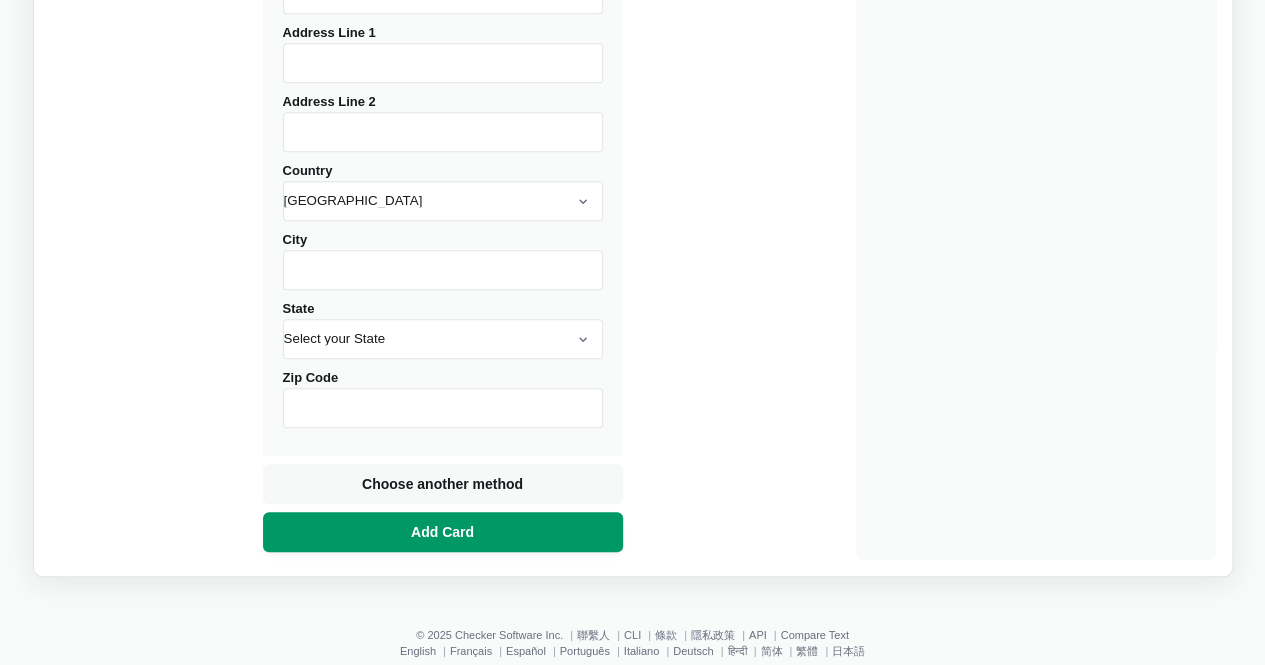 scroll, scrollTop: 822, scrollLeft: 0, axis: vertical 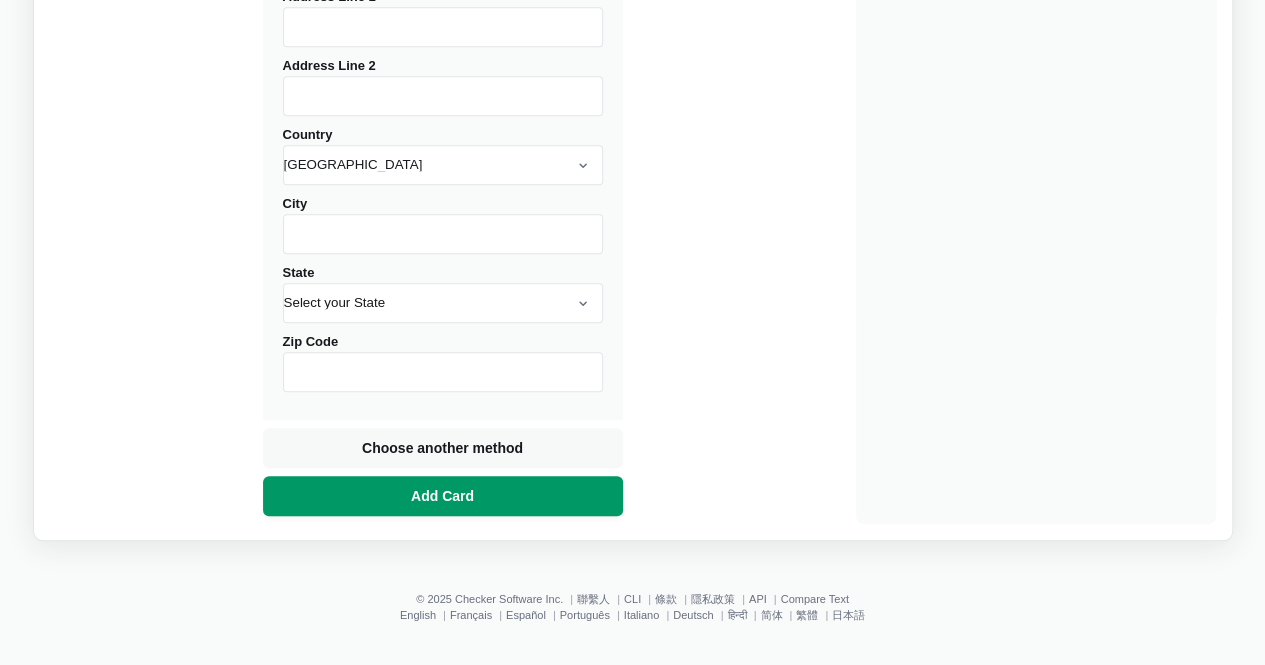 click on "Add Card" at bounding box center [442, 496] 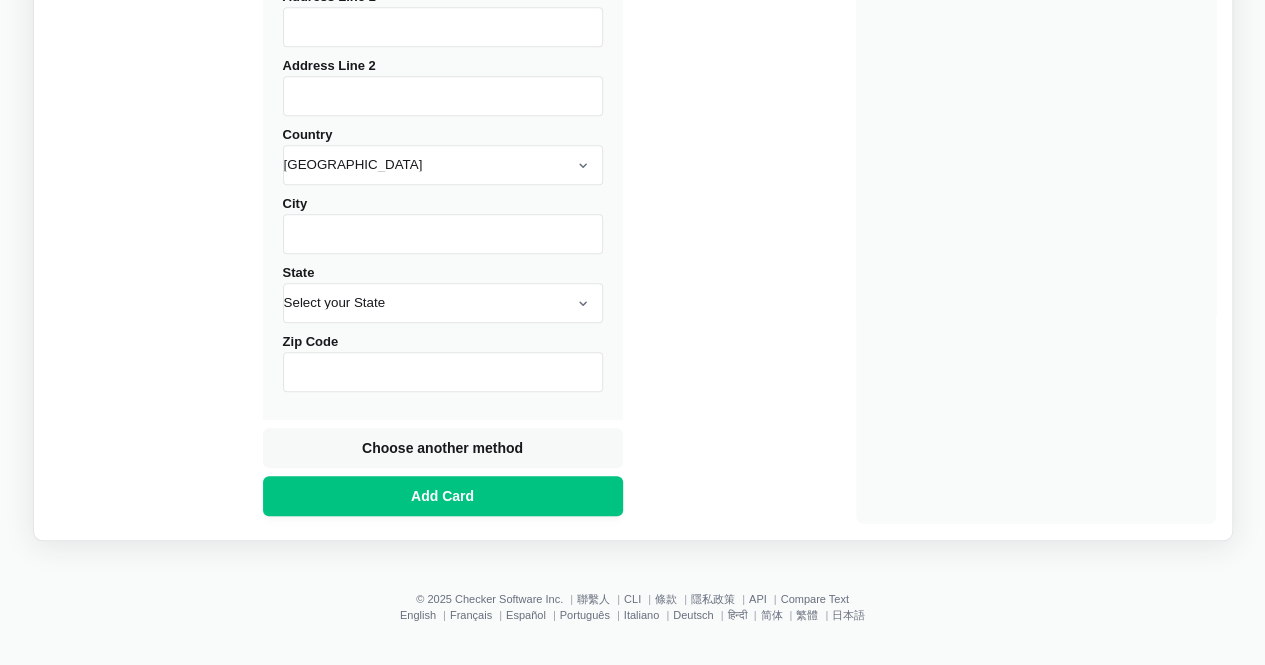 click on "Number of licenses 1
Visa
MasterCard
Union Pay
American Express
JCB
Discover
Diners Club
Maestro
Elo
Hiper
Hipercard
PayPal Logo
PayPal Credit Logo
Generic Card
X" at bounding box center [633, -95] 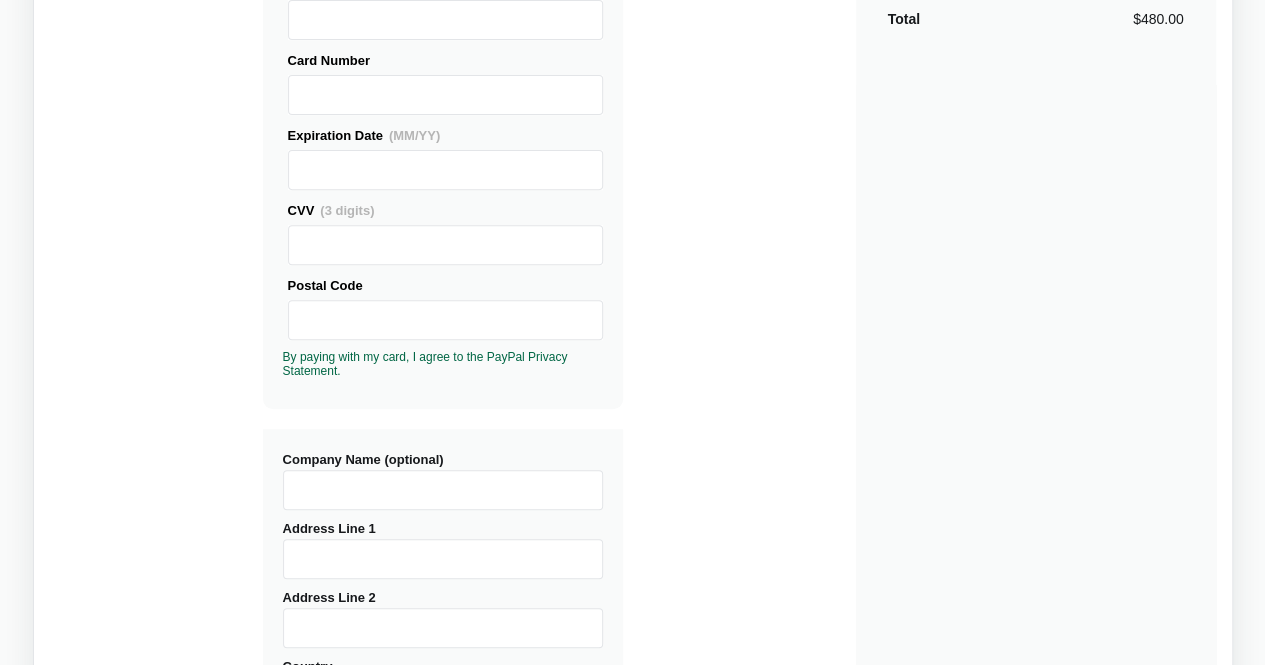 scroll, scrollTop: 422, scrollLeft: 0, axis: vertical 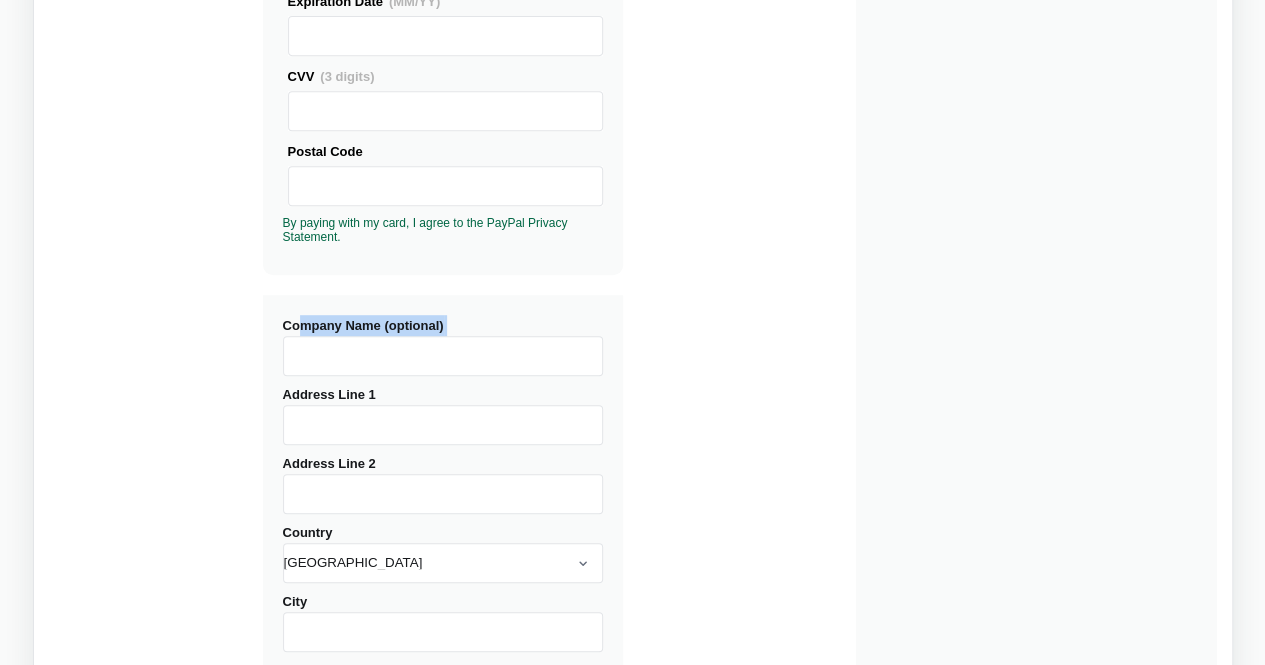 drag, startPoint x: 299, startPoint y: 313, endPoint x: 556, endPoint y: 361, distance: 261.44406 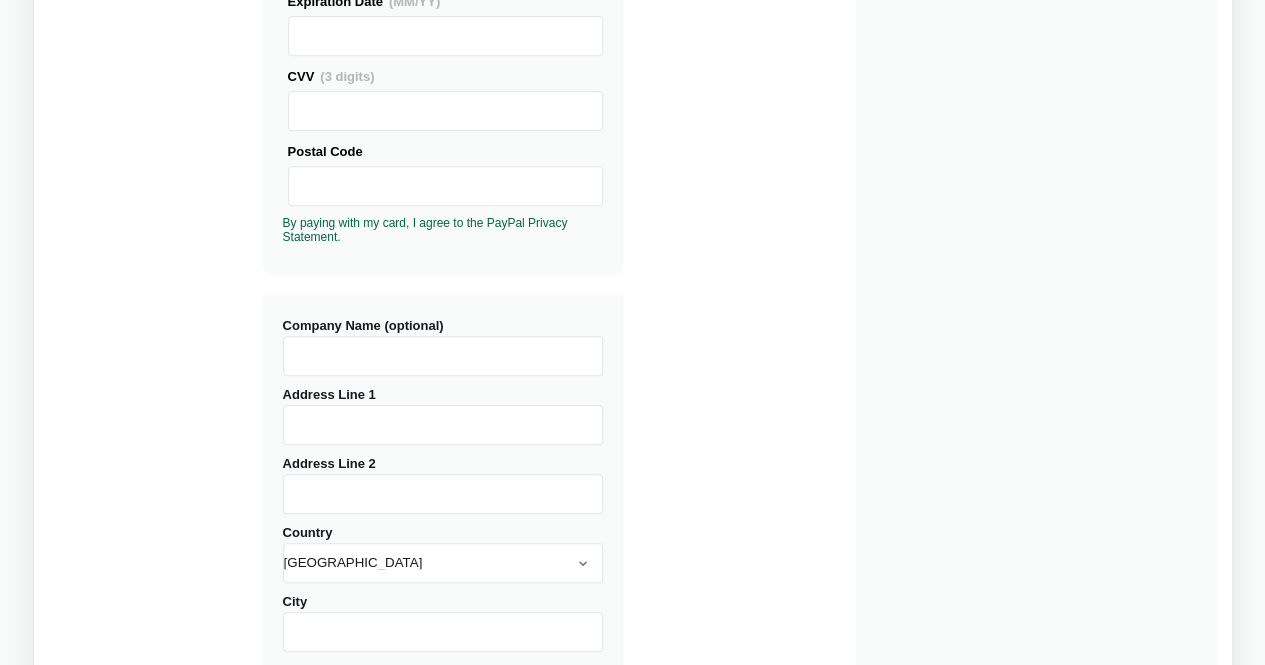 click on "Address Line 1" at bounding box center [443, 425] 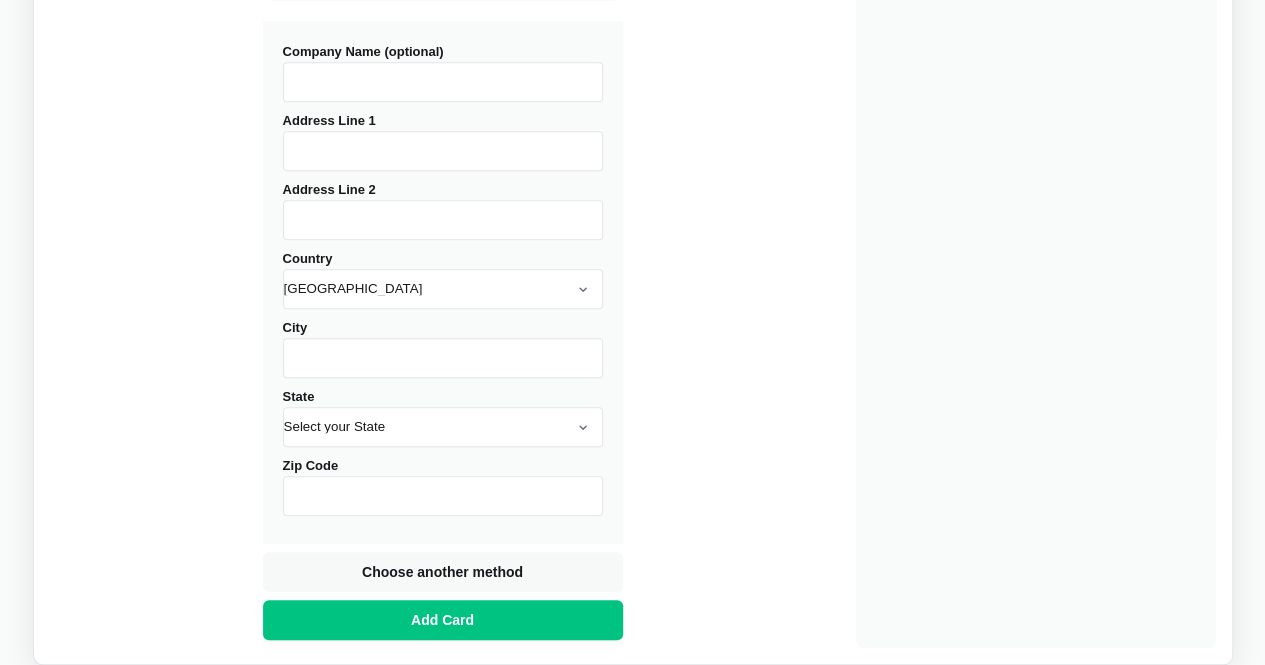 scroll, scrollTop: 722, scrollLeft: 0, axis: vertical 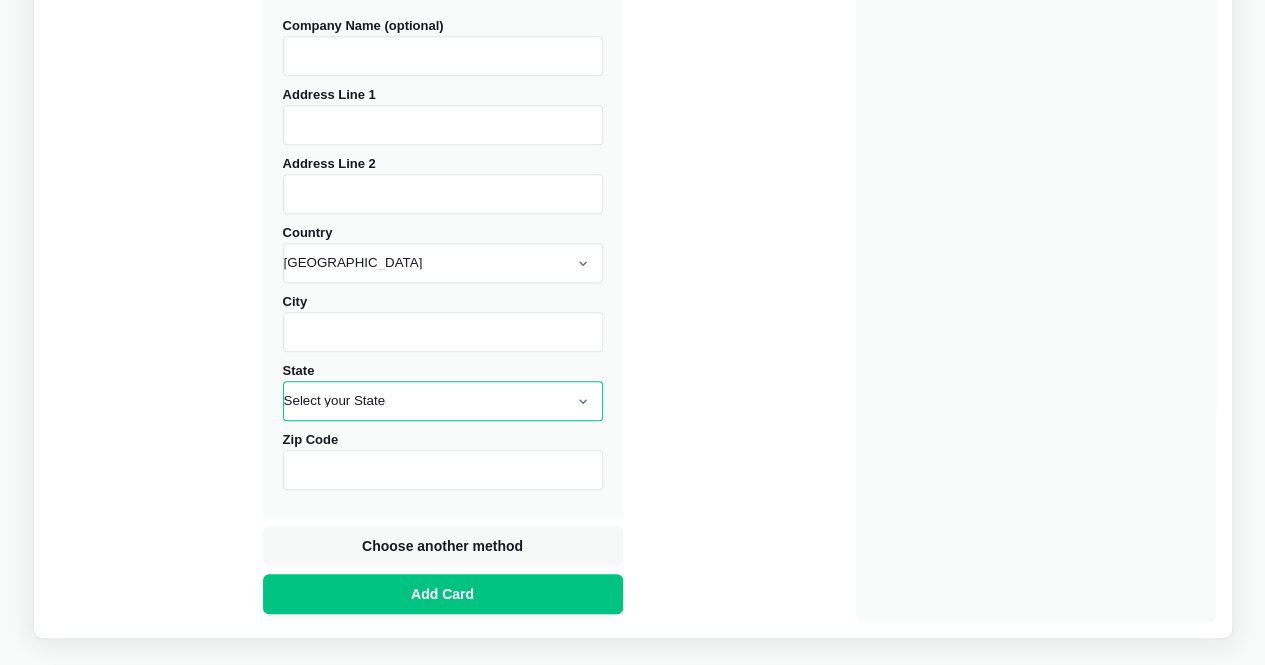 click on "Select your   State [US_STATE] [US_STATE] [US_STATE] [US_STATE] [US_STATE] [US_STATE] [US_STATE] [US_STATE] [US_STATE] [US_STATE] [US_STATE] [US_STATE] [US_STATE] [US_STATE] [US_STATE] [US_STATE] [US_STATE] [US_STATE] [US_STATE] [US_STATE] [US_STATE] [US_STATE] [US_STATE] [PERSON_NAME][US_STATE] [US_STATE] [US_STATE] [US_STATE] [US_STATE] [US_STATE] [US_STATE] [US_STATE] [US_STATE] [US_STATE] [US_STATE] [US_STATE] [US_STATE] [US_STATE] [US_STATE] [US_STATE] [US_STATE] [US_STATE] [US_STATE] [US_STATE] [US_STATE] [US_STATE] [US_STATE] [US_STATE] [US_STATE] [US_STATE] [US_STATE] [US_STATE] [US_STATE] [US_STATE] [GEOGRAPHIC_DATA] [US_STATE][PERSON_NAME][US_STATE] [US_STATE][PERSON_NAME] [US_STATE] [US_STATE]" at bounding box center [443, 401] 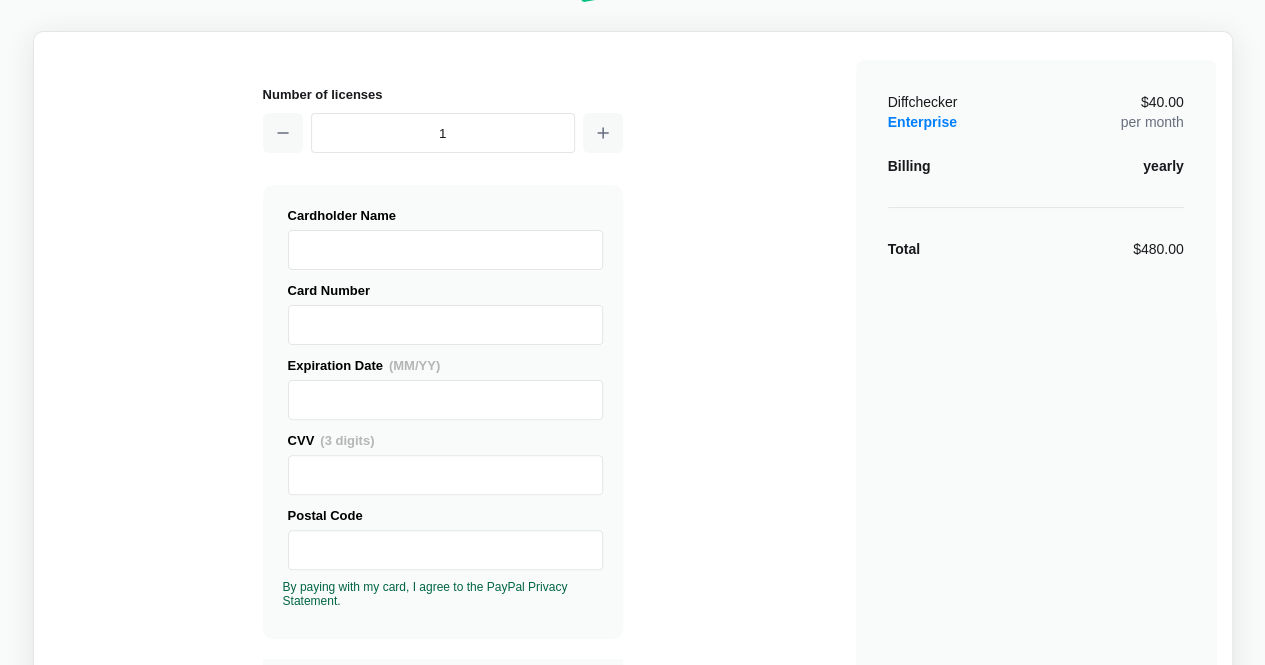 scroll, scrollTop: 0, scrollLeft: 0, axis: both 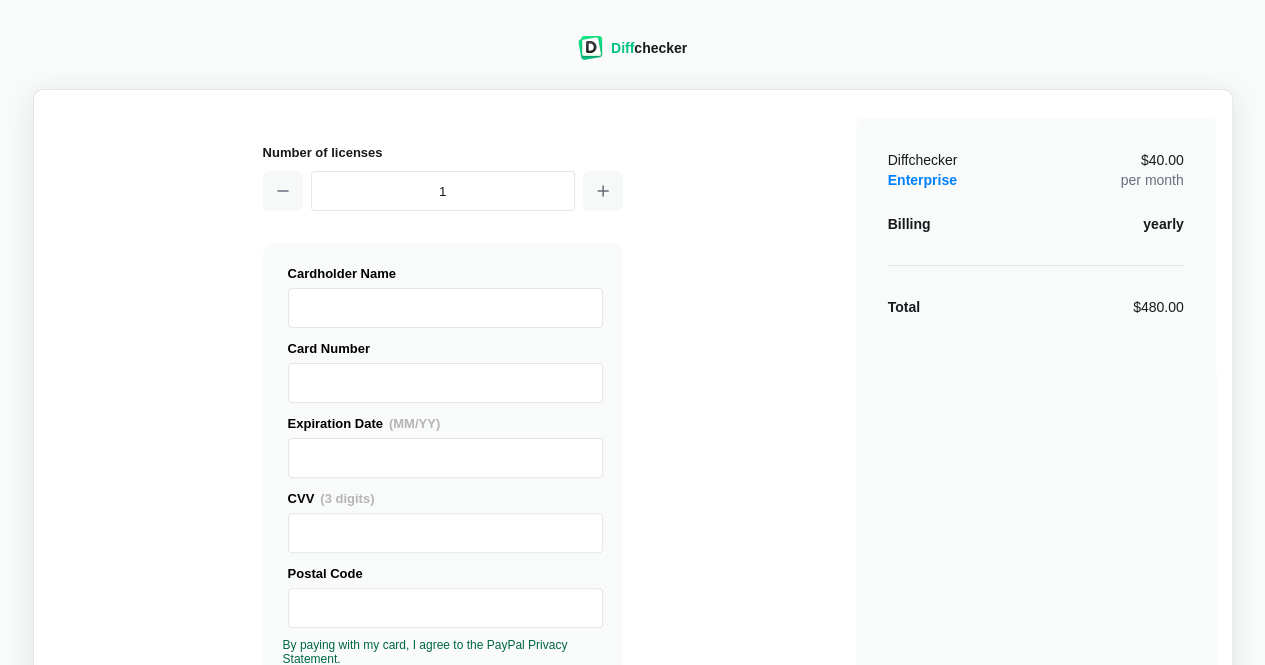 click on "Number of licenses 1
Visa
MasterCard
Union Pay
American Express
JCB
Discover
Diners Club
Maestro
Elo
Hiper
Hipercard
PayPal Logo
PayPal Credit Logo
Generic Card
X" at bounding box center (633, 725) 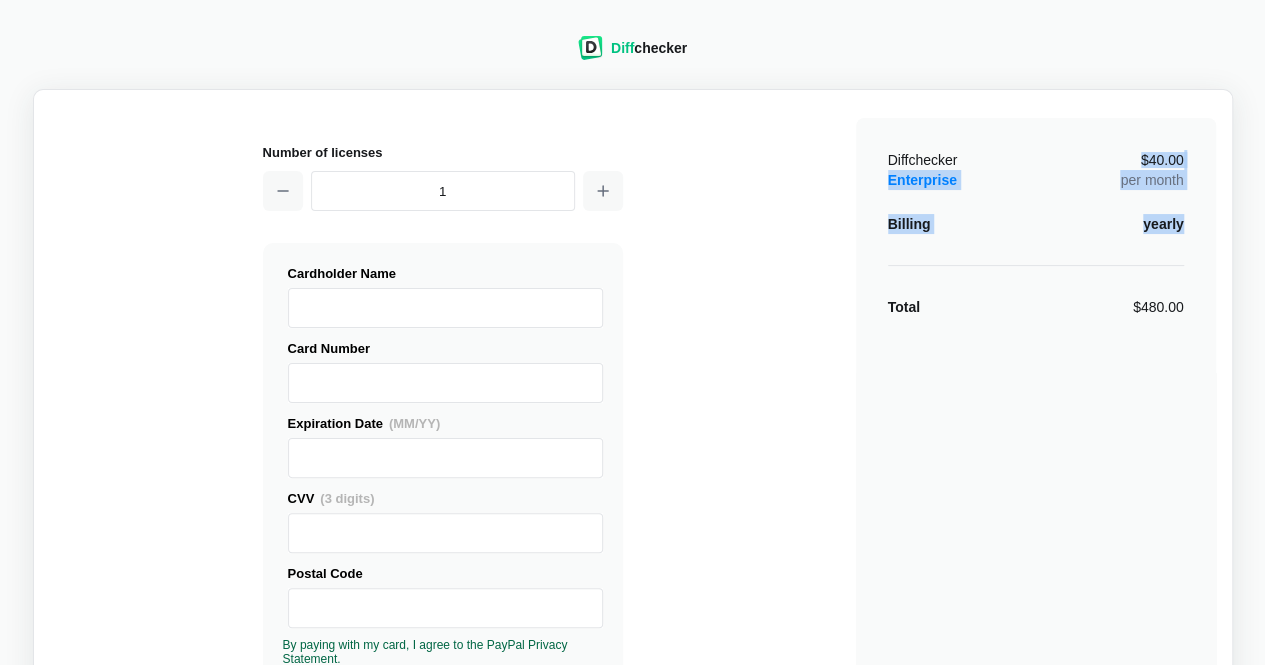 drag, startPoint x: 760, startPoint y: 216, endPoint x: 820, endPoint y: 409, distance: 202.11136 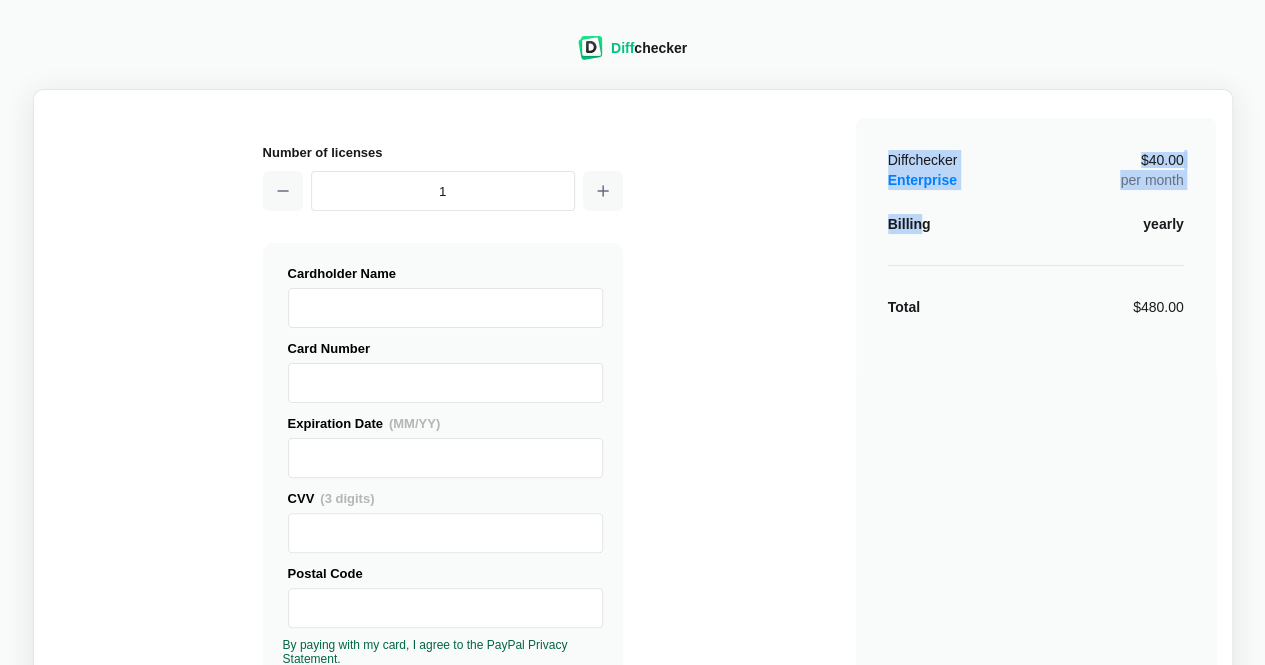drag, startPoint x: 868, startPoint y: 153, endPoint x: 924, endPoint y: 213, distance: 82.073135 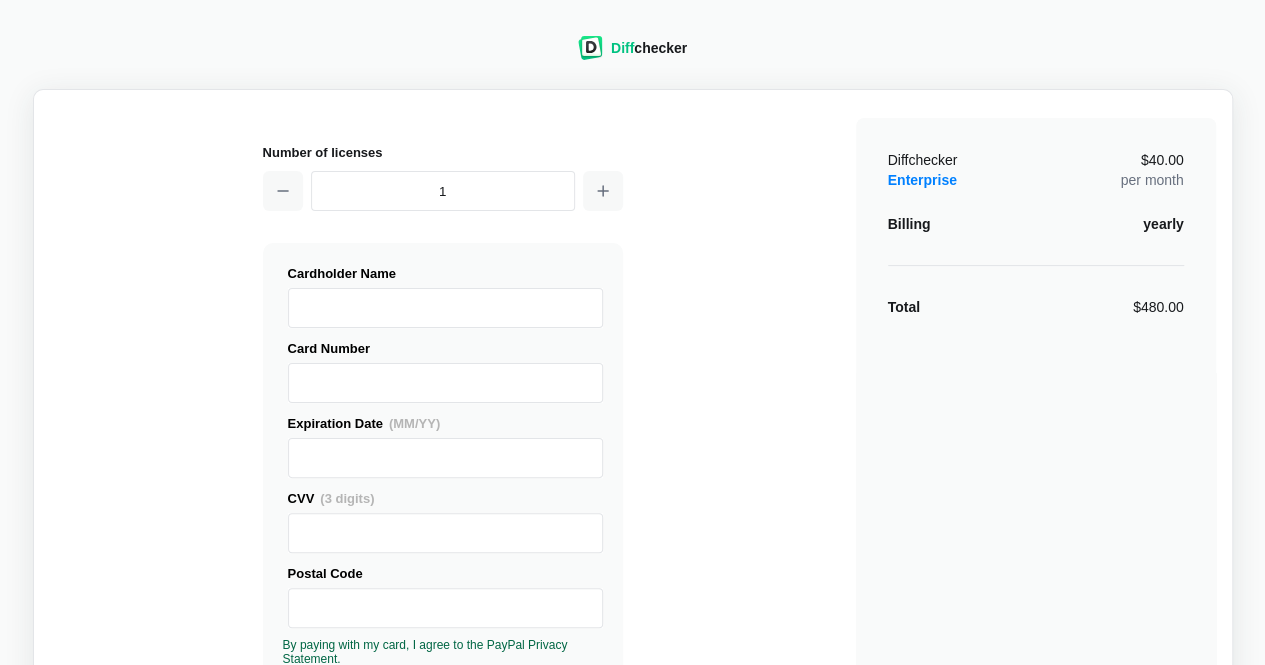 click on "Diffchecker   Enterprise $40.00 per month Billing yearly Total $480.00" at bounding box center [1036, 731] 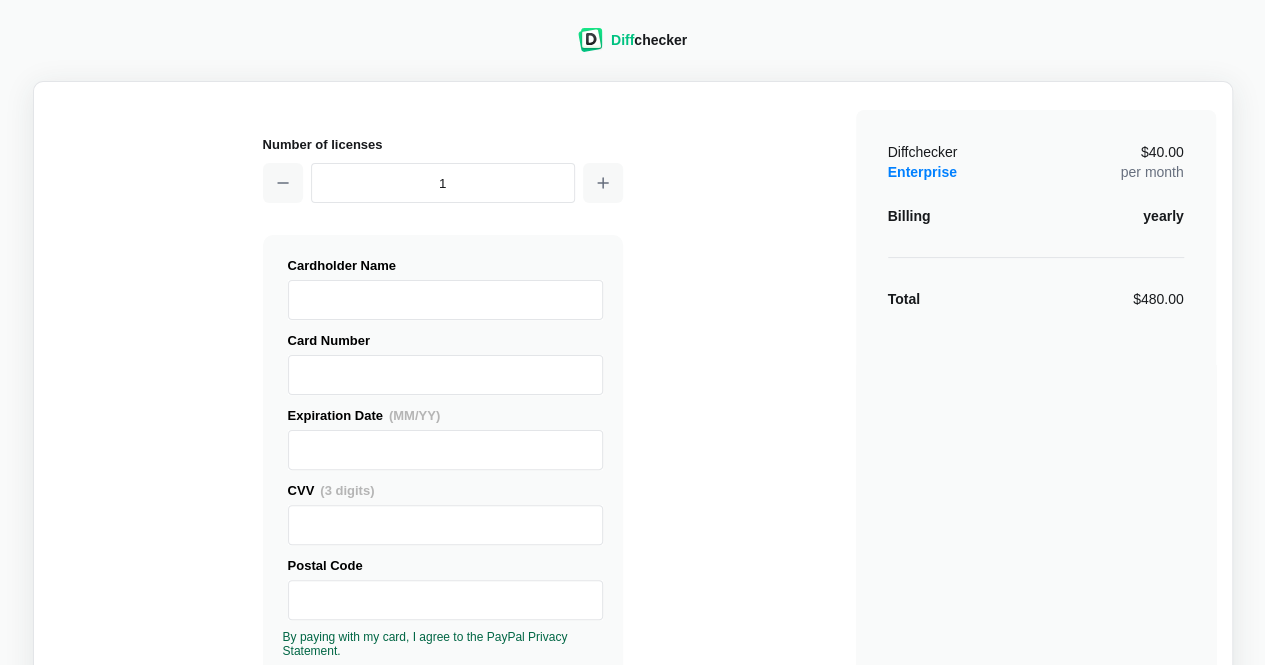 scroll, scrollTop: 822, scrollLeft: 0, axis: vertical 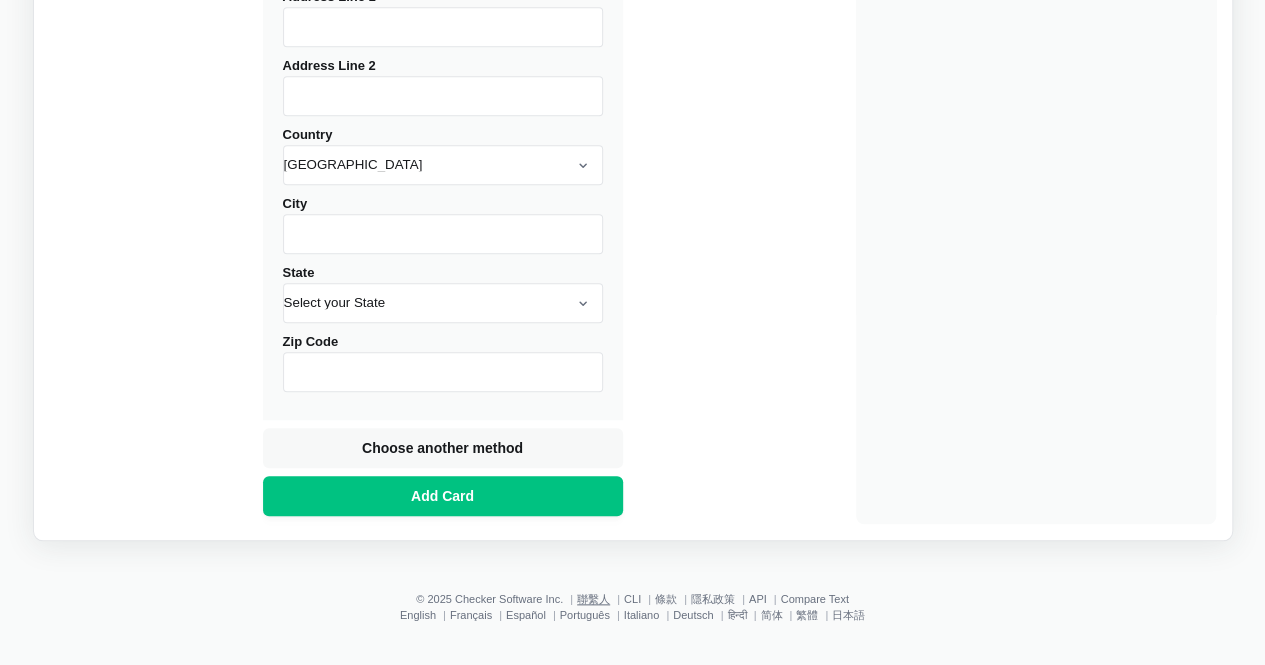 click on "聯繫人" at bounding box center [593, 599] 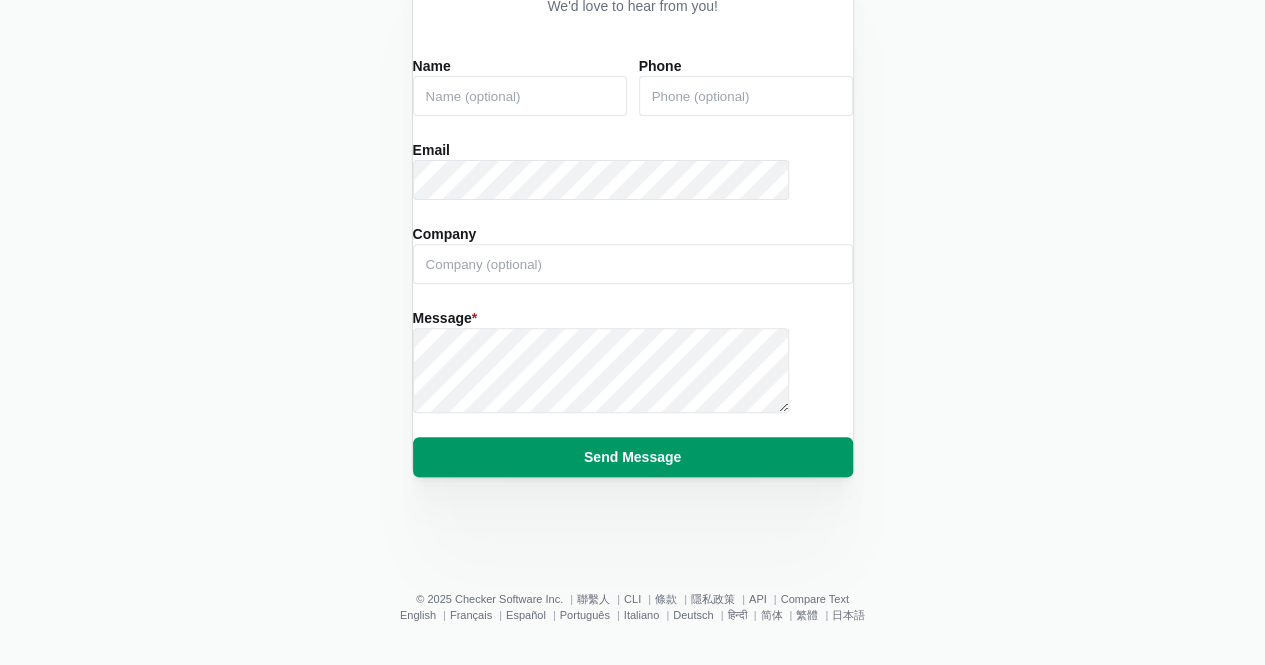 scroll, scrollTop: 0, scrollLeft: 0, axis: both 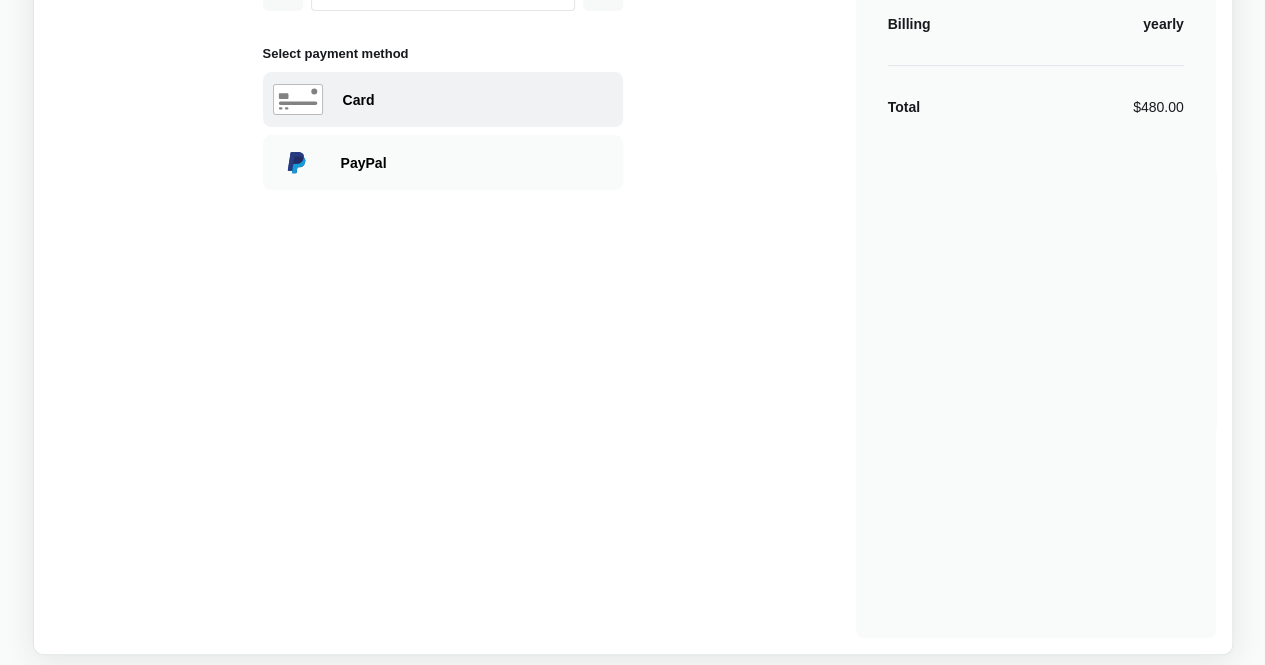 click on "Card" at bounding box center [443, 99] 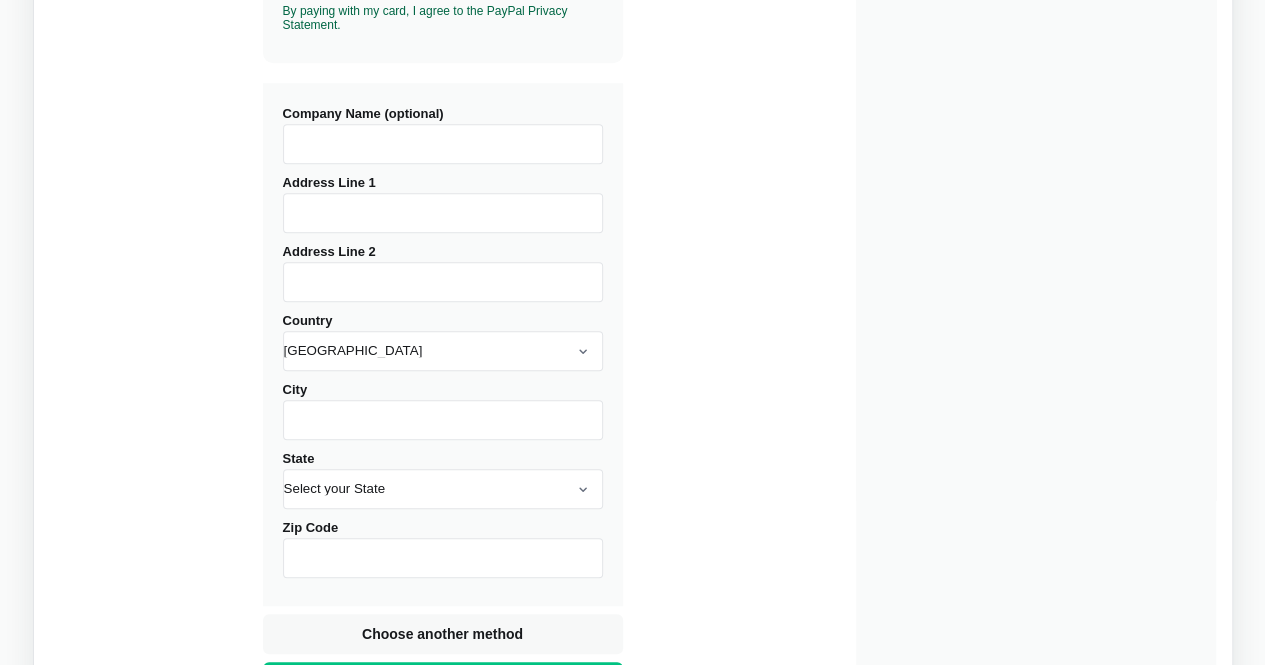 scroll, scrollTop: 622, scrollLeft: 0, axis: vertical 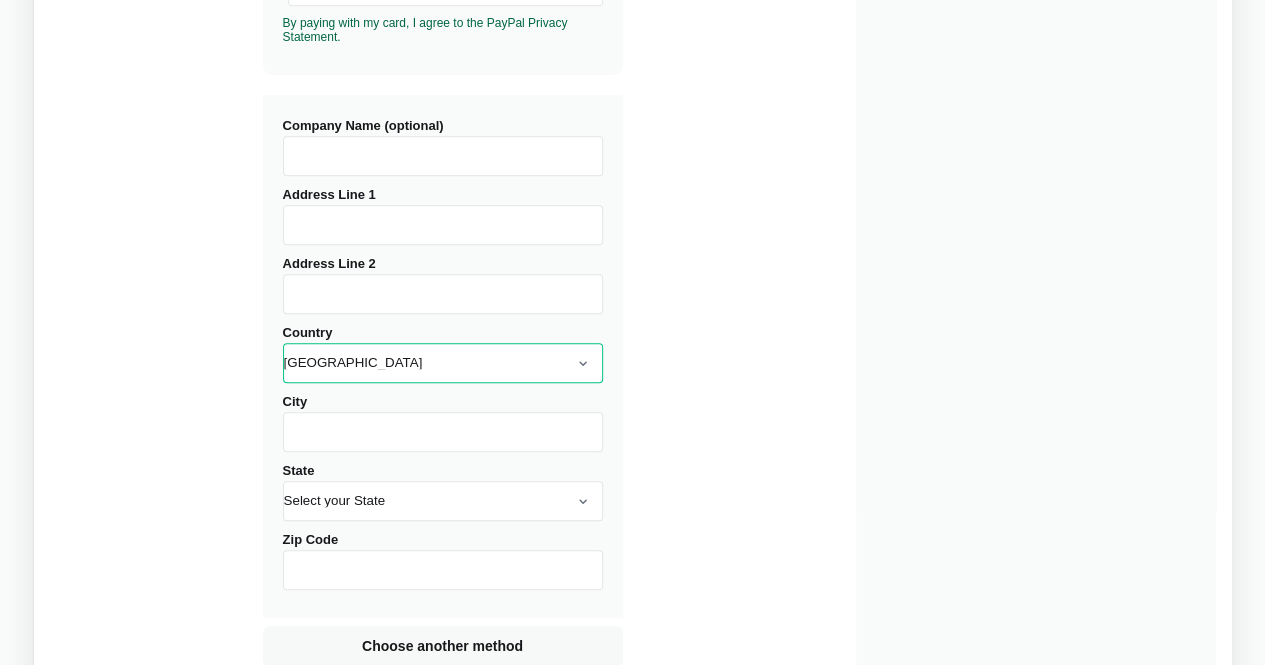 click on "[GEOGRAPHIC_DATA] [GEOGRAPHIC_DATA] [GEOGRAPHIC_DATA] [GEOGRAPHIC_DATA] [US_STATE] [GEOGRAPHIC_DATA] [GEOGRAPHIC_DATA] [GEOGRAPHIC_DATA] [GEOGRAPHIC_DATA] [GEOGRAPHIC_DATA] [GEOGRAPHIC_DATA] [GEOGRAPHIC_DATA] [GEOGRAPHIC_DATA] [GEOGRAPHIC_DATA] [GEOGRAPHIC_DATA] [GEOGRAPHIC_DATA] [GEOGRAPHIC_DATA] [GEOGRAPHIC_DATA] [GEOGRAPHIC_DATA] [GEOGRAPHIC_DATA] [GEOGRAPHIC_DATA] [GEOGRAPHIC_DATA] [GEOGRAPHIC_DATA] [GEOGRAPHIC_DATA] [GEOGRAPHIC_DATA] [GEOGRAPHIC_DATA] [GEOGRAPHIC_DATA] [GEOGRAPHIC_DATA], [GEOGRAPHIC_DATA] [GEOGRAPHIC_DATA] [GEOGRAPHIC_DATA] [GEOGRAPHIC_DATA] [GEOGRAPHIC_DATA] [GEOGRAPHIC_DATA] [GEOGRAPHIC_DATA] [GEOGRAPHIC_DATA] [GEOGRAPHIC_DATA] [GEOGRAPHIC_DATA] [GEOGRAPHIC_DATA] [GEOGRAPHIC_DATA] [GEOGRAPHIC_DATA] [GEOGRAPHIC_DATA] [GEOGRAPHIC_DATA] [GEOGRAPHIC_DATA] [GEOGRAPHIC_DATA] [GEOGRAPHIC_DATA] [GEOGRAPHIC_DATA] [GEOGRAPHIC_DATA] [GEOGRAPHIC_DATA] [GEOGRAPHIC_DATA] [GEOGRAPHIC_DATA] [GEOGRAPHIC_DATA] ([GEOGRAPHIC_DATA]) [GEOGRAPHIC_DATA] ([GEOGRAPHIC_DATA]) [GEOGRAPHIC_DATA] [GEOGRAPHIC_DATA] [GEOGRAPHIC_DATA] [GEOGRAPHIC_DATA] [GEOGRAPHIC_DATA] [GEOGRAPHIC_DATA] [GEOGRAPHIC_DATA] [GEOGRAPHIC_DATA] [GEOGRAPHIC_DATA] [GEOGRAPHIC_DATA] [GEOGRAPHIC_DATA] [GEOGRAPHIC_DATA] [GEOGRAPHIC_DATA] [GEOGRAPHIC_DATA] [GEOGRAPHIC_DATA] [GEOGRAPHIC_DATA] [GEOGRAPHIC_DATA] [GEOGRAPHIC_DATA] [GEOGRAPHIC_DATA] [GEOGRAPHIC_DATA] [GEOGRAPHIC_DATA] [GEOGRAPHIC_DATA] [GEOGRAPHIC_DATA] [GEOGRAPHIC_DATA] [GEOGRAPHIC_DATA] [GEOGRAPHIC_DATA] [GEOGRAPHIC_DATA] [GEOGRAPHIC_DATA] [GEOGRAPHIC_DATA] [US_STATE] [GEOGRAPHIC_DATA] [GEOGRAPHIC_DATA] [GEOGRAPHIC_DATA] [GEOGRAPHIC_DATA] [GEOGRAPHIC_DATA] [GEOGRAPHIC_DATA] [GEOGRAPHIC_DATA] [US_STATE] [GEOGRAPHIC_DATA] [GEOGRAPHIC_DATA] [GEOGRAPHIC_DATA] [GEOGRAPHIC_DATA] [GEOGRAPHIC_DATA]" at bounding box center [443, 363] 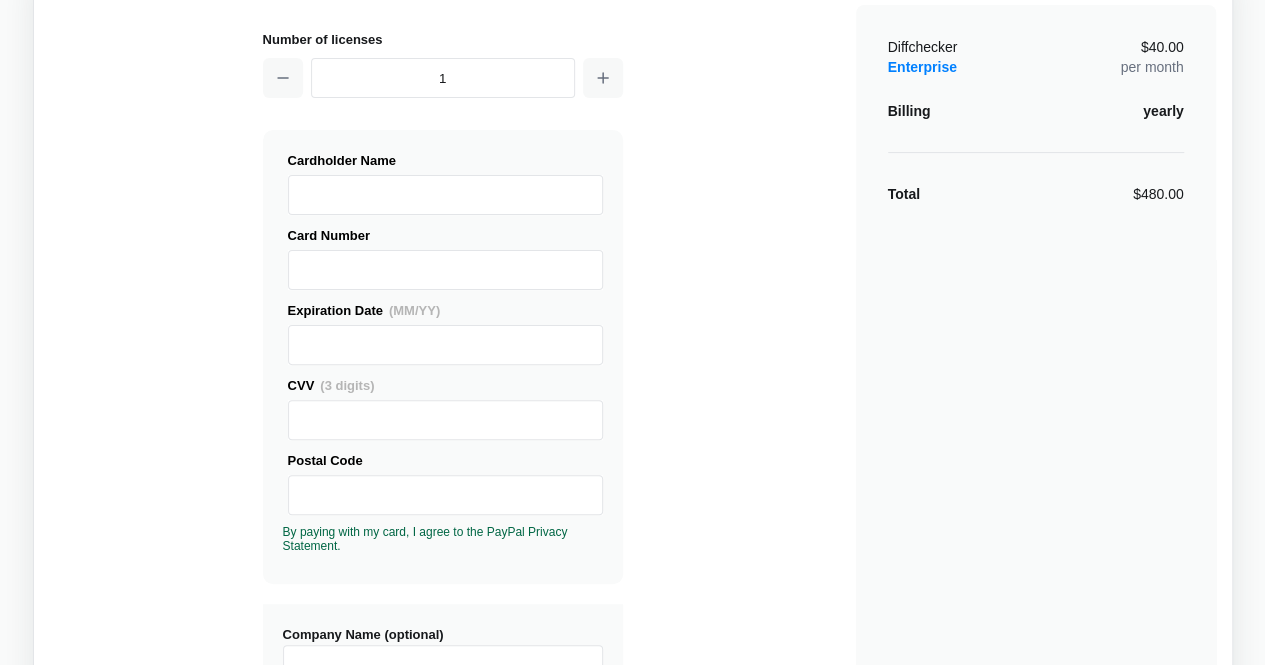 scroll, scrollTop: 422, scrollLeft: 0, axis: vertical 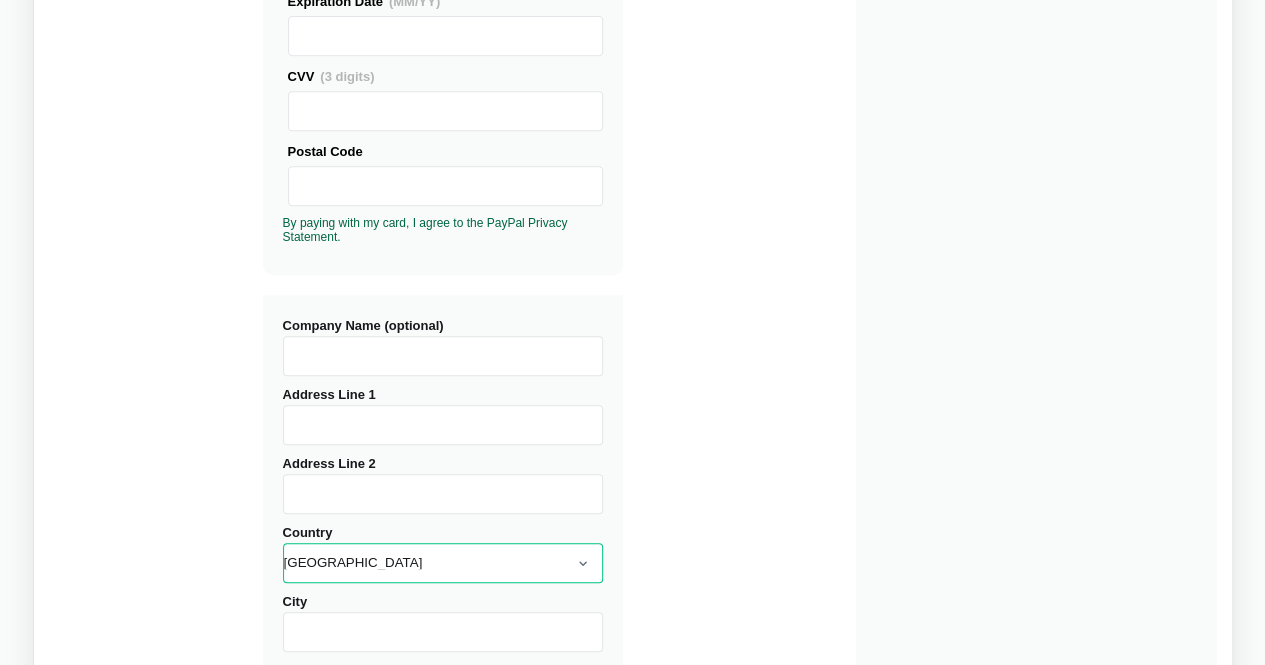 click on "[GEOGRAPHIC_DATA] [GEOGRAPHIC_DATA] [GEOGRAPHIC_DATA] [GEOGRAPHIC_DATA] [US_STATE] [GEOGRAPHIC_DATA] [GEOGRAPHIC_DATA] [GEOGRAPHIC_DATA] [GEOGRAPHIC_DATA] [GEOGRAPHIC_DATA] [GEOGRAPHIC_DATA] [GEOGRAPHIC_DATA] [GEOGRAPHIC_DATA] [GEOGRAPHIC_DATA] [GEOGRAPHIC_DATA] [GEOGRAPHIC_DATA] [GEOGRAPHIC_DATA] [GEOGRAPHIC_DATA] [GEOGRAPHIC_DATA] [GEOGRAPHIC_DATA] [GEOGRAPHIC_DATA] [GEOGRAPHIC_DATA] [GEOGRAPHIC_DATA] [GEOGRAPHIC_DATA] [GEOGRAPHIC_DATA] [GEOGRAPHIC_DATA] [GEOGRAPHIC_DATA] [GEOGRAPHIC_DATA], [GEOGRAPHIC_DATA] [GEOGRAPHIC_DATA] [GEOGRAPHIC_DATA] [GEOGRAPHIC_DATA] [GEOGRAPHIC_DATA] [GEOGRAPHIC_DATA] [GEOGRAPHIC_DATA] [GEOGRAPHIC_DATA] [GEOGRAPHIC_DATA] [GEOGRAPHIC_DATA] [GEOGRAPHIC_DATA] [GEOGRAPHIC_DATA] [GEOGRAPHIC_DATA] [GEOGRAPHIC_DATA] [GEOGRAPHIC_DATA] [GEOGRAPHIC_DATA] [GEOGRAPHIC_DATA] [GEOGRAPHIC_DATA] [GEOGRAPHIC_DATA] [GEOGRAPHIC_DATA] [GEOGRAPHIC_DATA] [GEOGRAPHIC_DATA] [GEOGRAPHIC_DATA] [GEOGRAPHIC_DATA] ([GEOGRAPHIC_DATA]) [GEOGRAPHIC_DATA] ([GEOGRAPHIC_DATA]) [GEOGRAPHIC_DATA] [GEOGRAPHIC_DATA] [GEOGRAPHIC_DATA] [GEOGRAPHIC_DATA] [GEOGRAPHIC_DATA] [GEOGRAPHIC_DATA] [GEOGRAPHIC_DATA] [GEOGRAPHIC_DATA] [GEOGRAPHIC_DATA] [GEOGRAPHIC_DATA] [GEOGRAPHIC_DATA] [GEOGRAPHIC_DATA] [GEOGRAPHIC_DATA] [GEOGRAPHIC_DATA] [GEOGRAPHIC_DATA] [GEOGRAPHIC_DATA] [GEOGRAPHIC_DATA] [GEOGRAPHIC_DATA] [GEOGRAPHIC_DATA] [GEOGRAPHIC_DATA] [GEOGRAPHIC_DATA] [GEOGRAPHIC_DATA] [GEOGRAPHIC_DATA] [GEOGRAPHIC_DATA] [GEOGRAPHIC_DATA] [GEOGRAPHIC_DATA] [GEOGRAPHIC_DATA] [GEOGRAPHIC_DATA] [GEOGRAPHIC_DATA] [US_STATE] [GEOGRAPHIC_DATA] [GEOGRAPHIC_DATA] [GEOGRAPHIC_DATA] [GEOGRAPHIC_DATA] [GEOGRAPHIC_DATA] [GEOGRAPHIC_DATA] [GEOGRAPHIC_DATA] [US_STATE] [GEOGRAPHIC_DATA] [GEOGRAPHIC_DATA] [GEOGRAPHIC_DATA] [GEOGRAPHIC_DATA] [GEOGRAPHIC_DATA]" at bounding box center [443, 563] 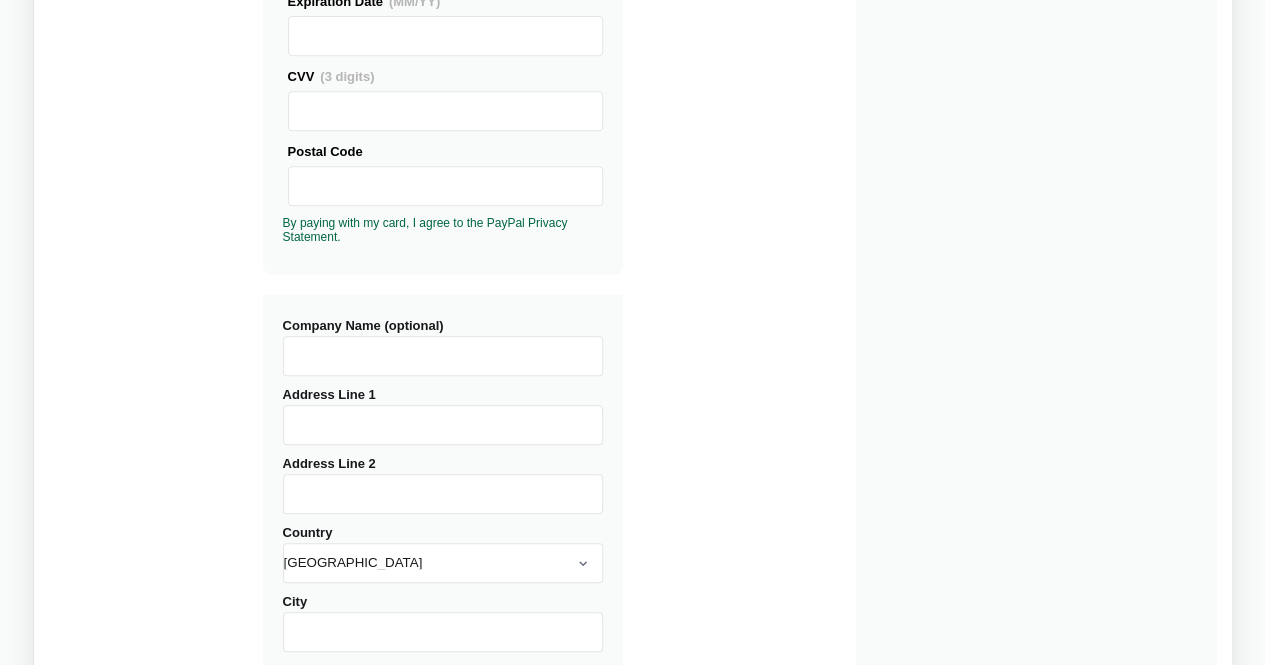 click on "Diffchecker   Enterprise $40.00 per month Billing yearly Total $480.00" at bounding box center (1036, 309) 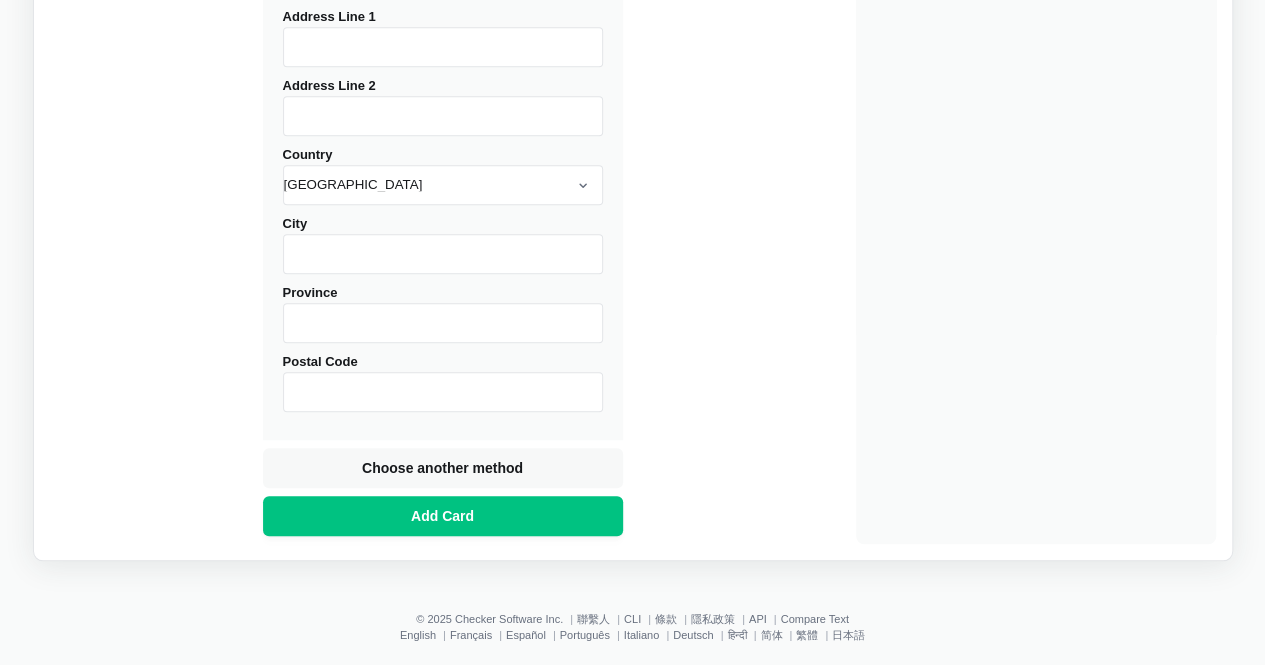 scroll, scrollTop: 822, scrollLeft: 0, axis: vertical 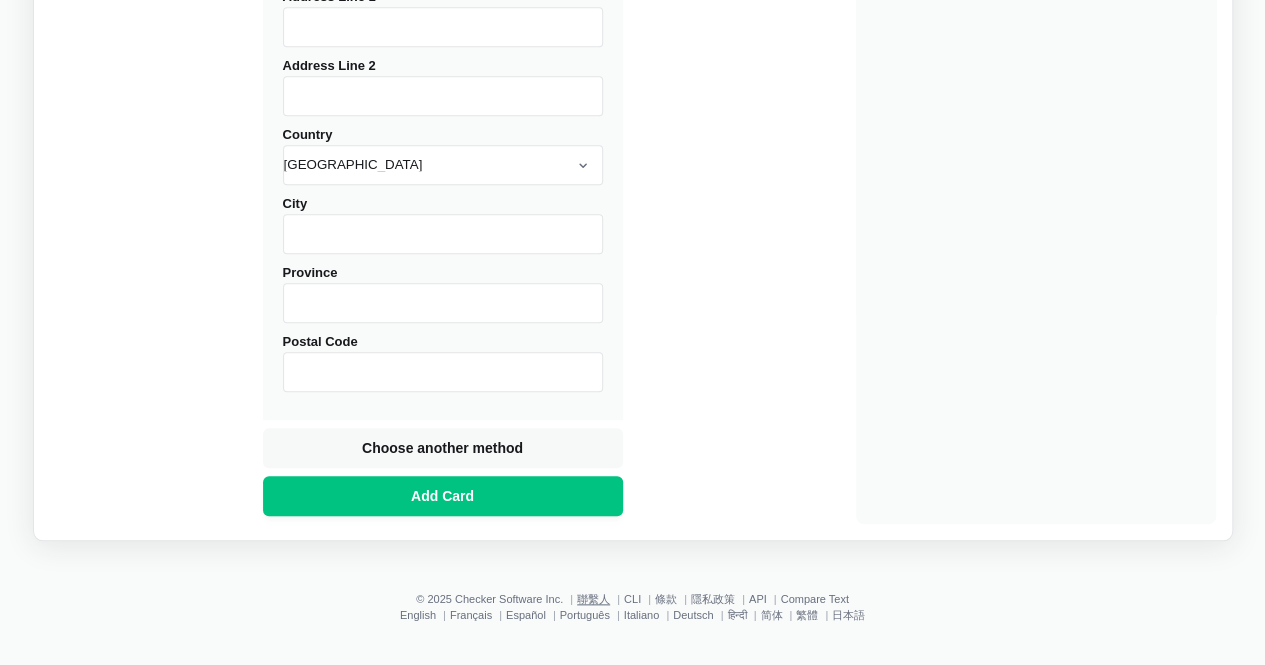click on "聯繫人" at bounding box center (593, 599) 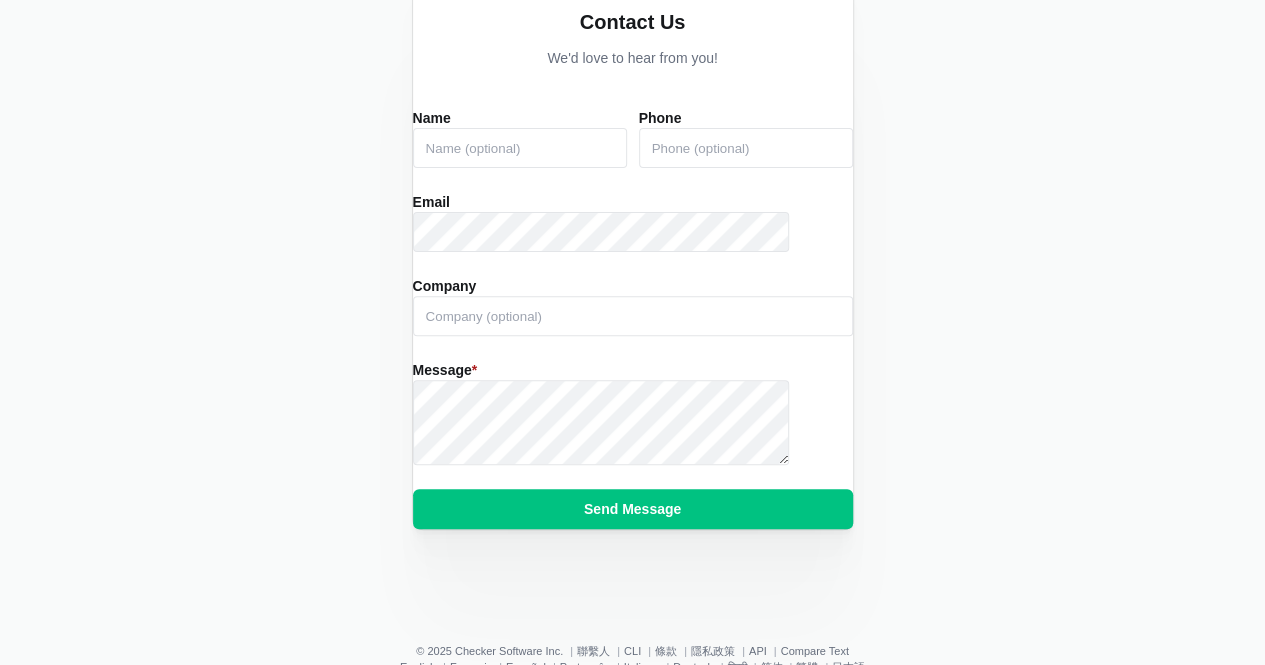 scroll, scrollTop: 100, scrollLeft: 0, axis: vertical 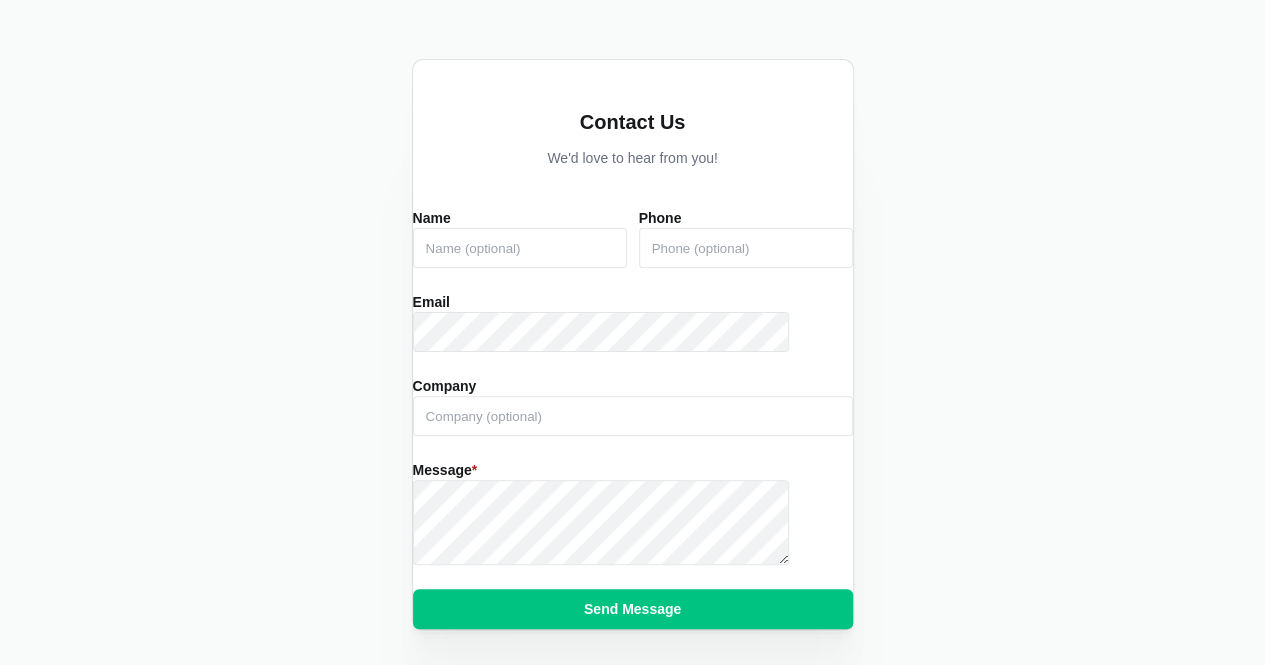 click on "Name" at bounding box center (520, 248) 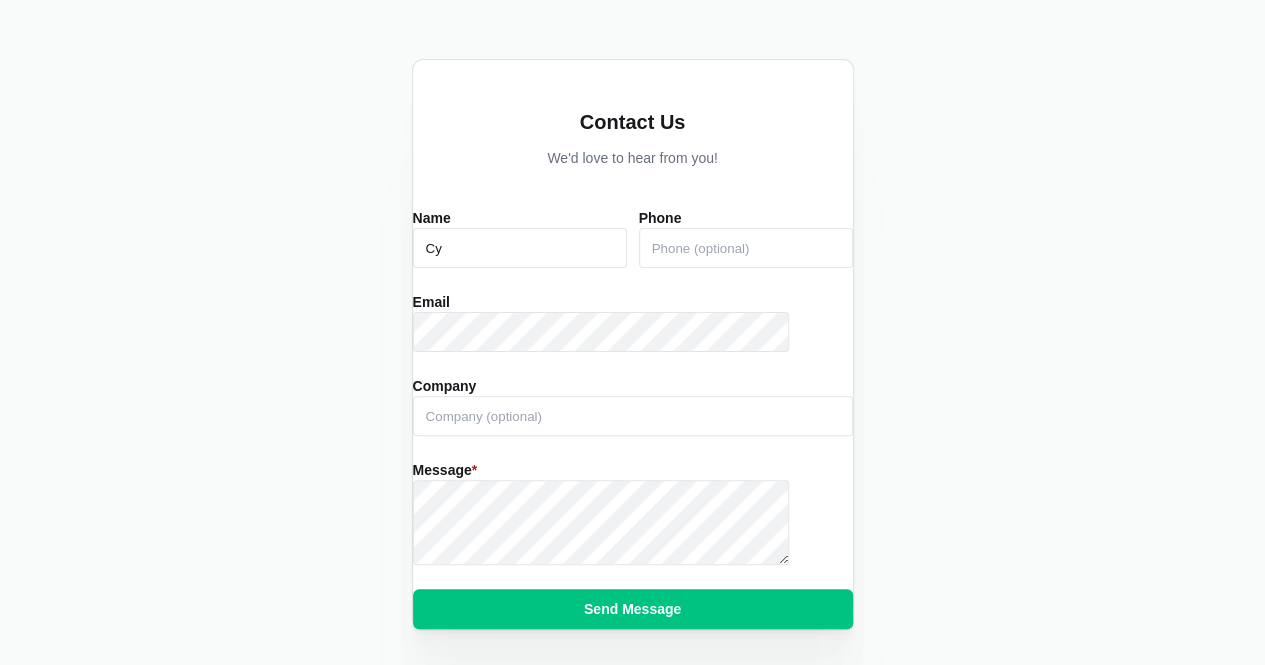 type on "C" 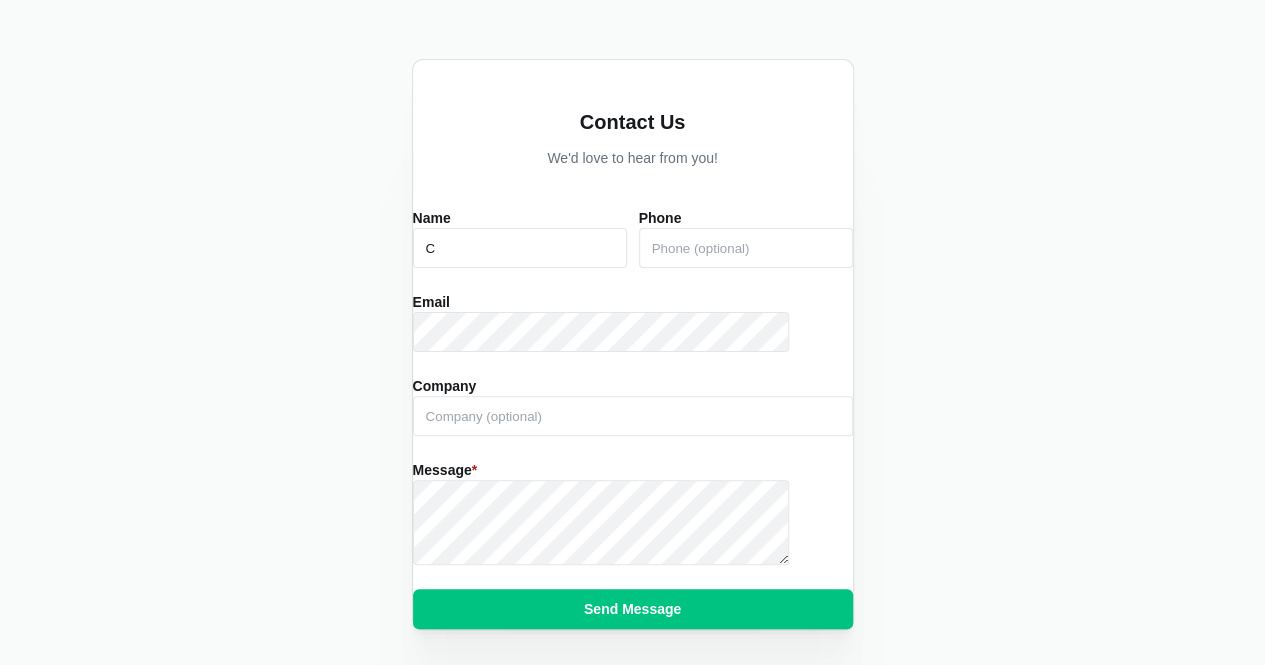 type 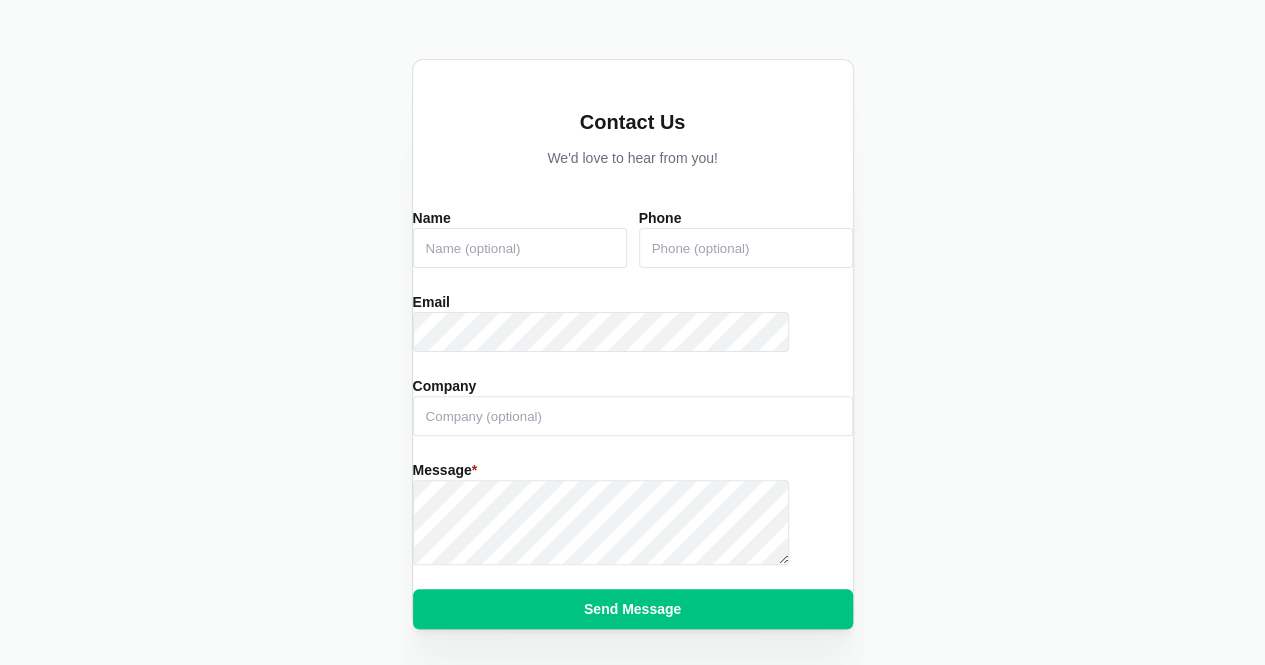 click on "Company" at bounding box center (633, 416) 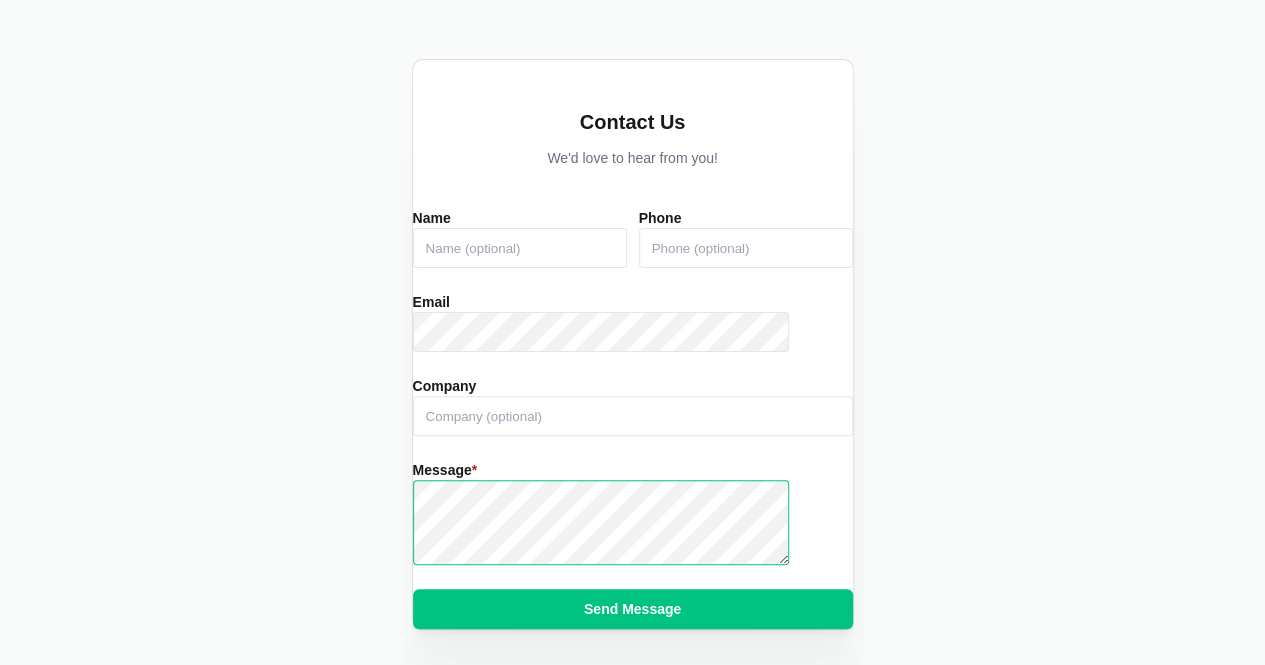 click on "Contact Us We'd love to hear from you! Name Phone Email Company Message  * Send Message" at bounding box center [633, 344] 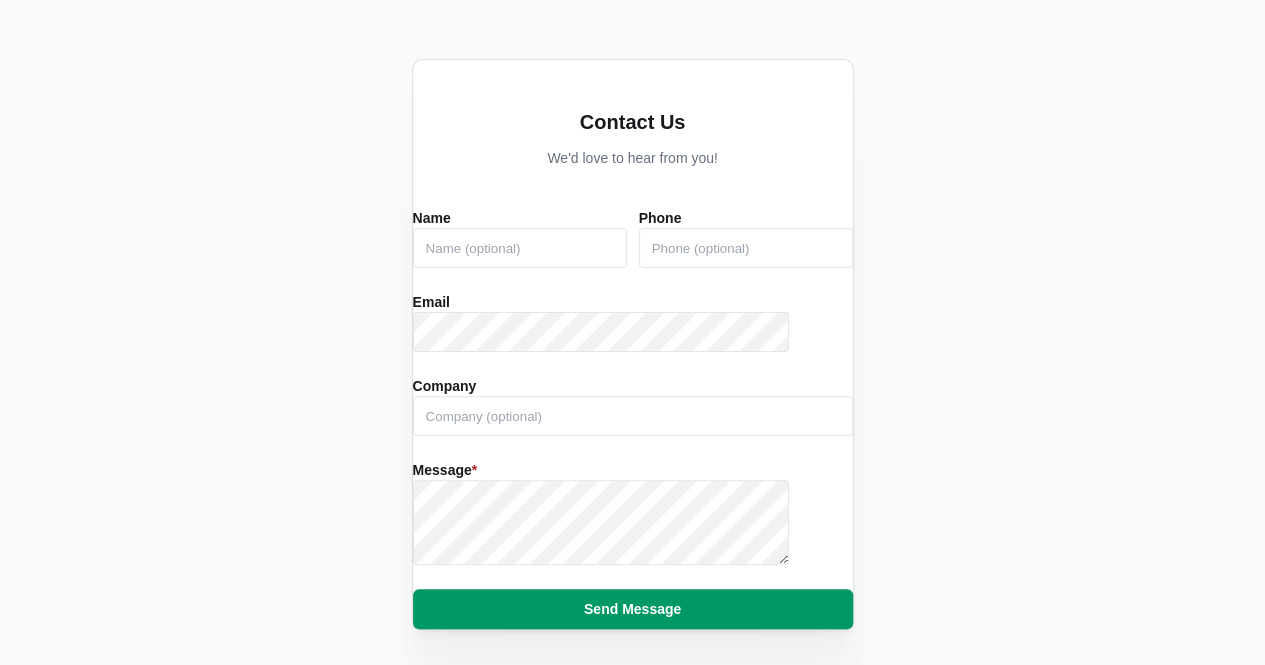 click on "Send Message" at bounding box center (632, 609) 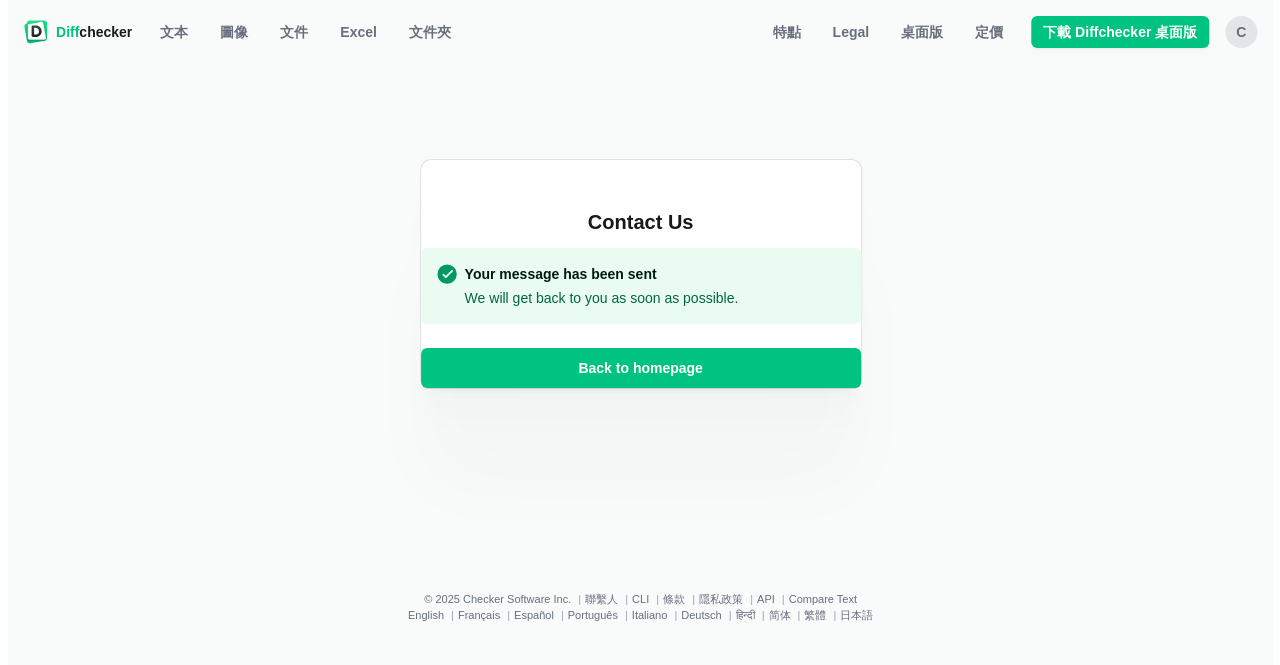 scroll, scrollTop: 0, scrollLeft: 0, axis: both 